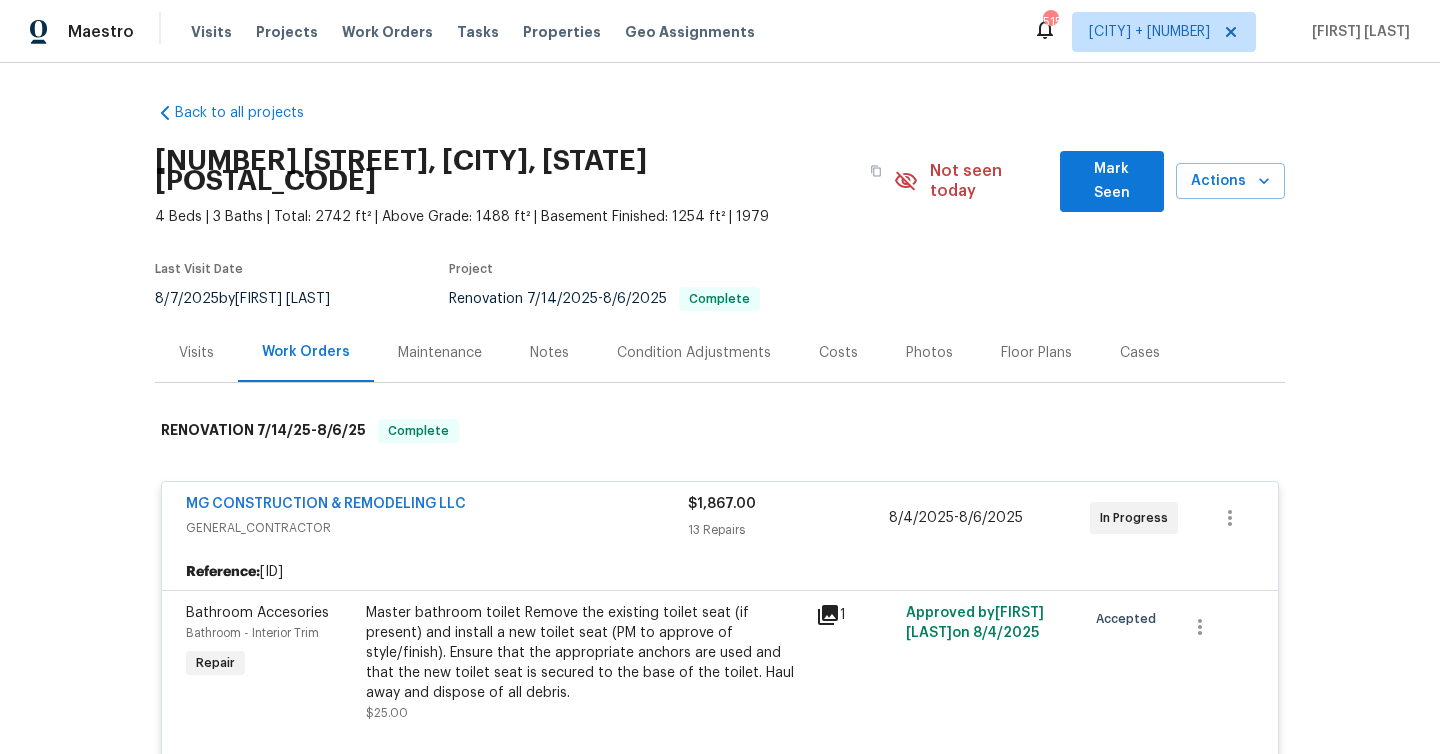 scroll, scrollTop: 0, scrollLeft: 0, axis: both 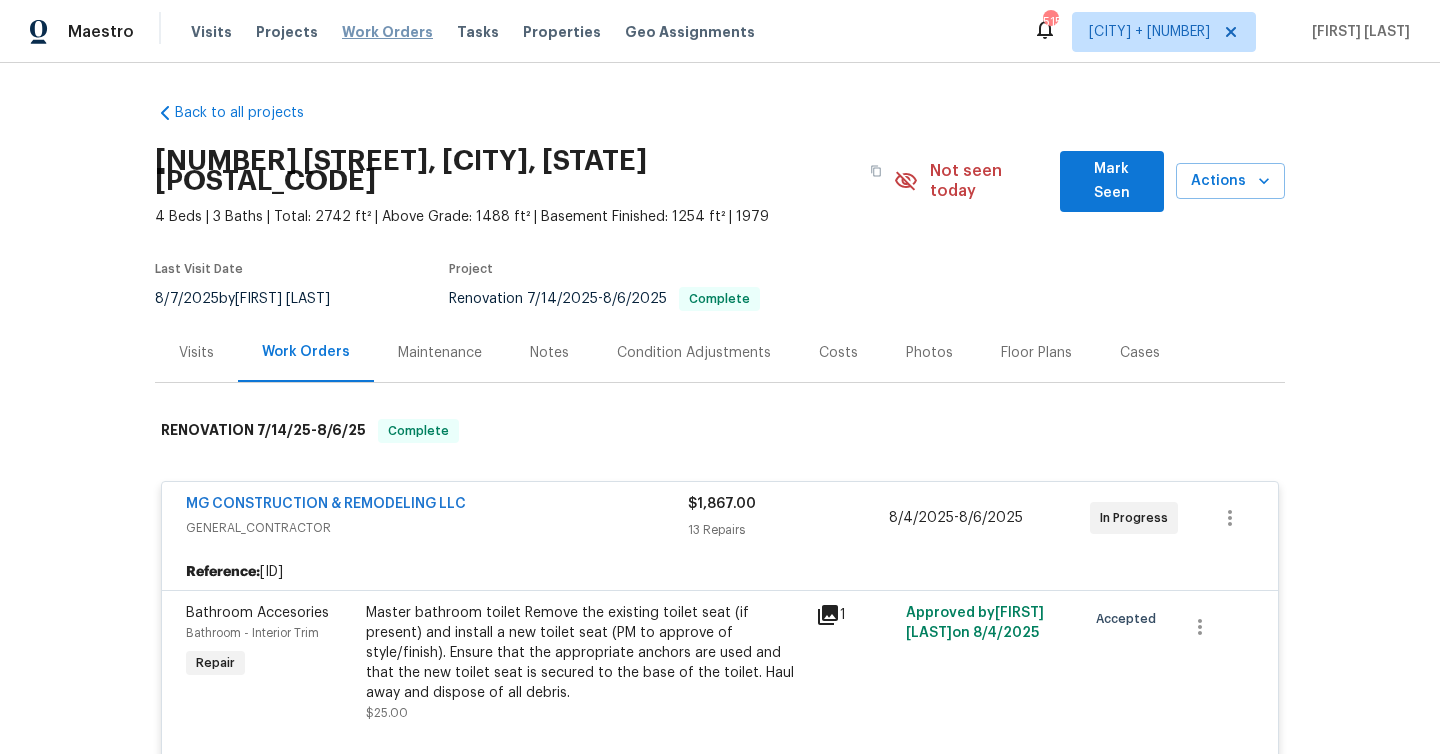 click on "Work Orders" at bounding box center [387, 32] 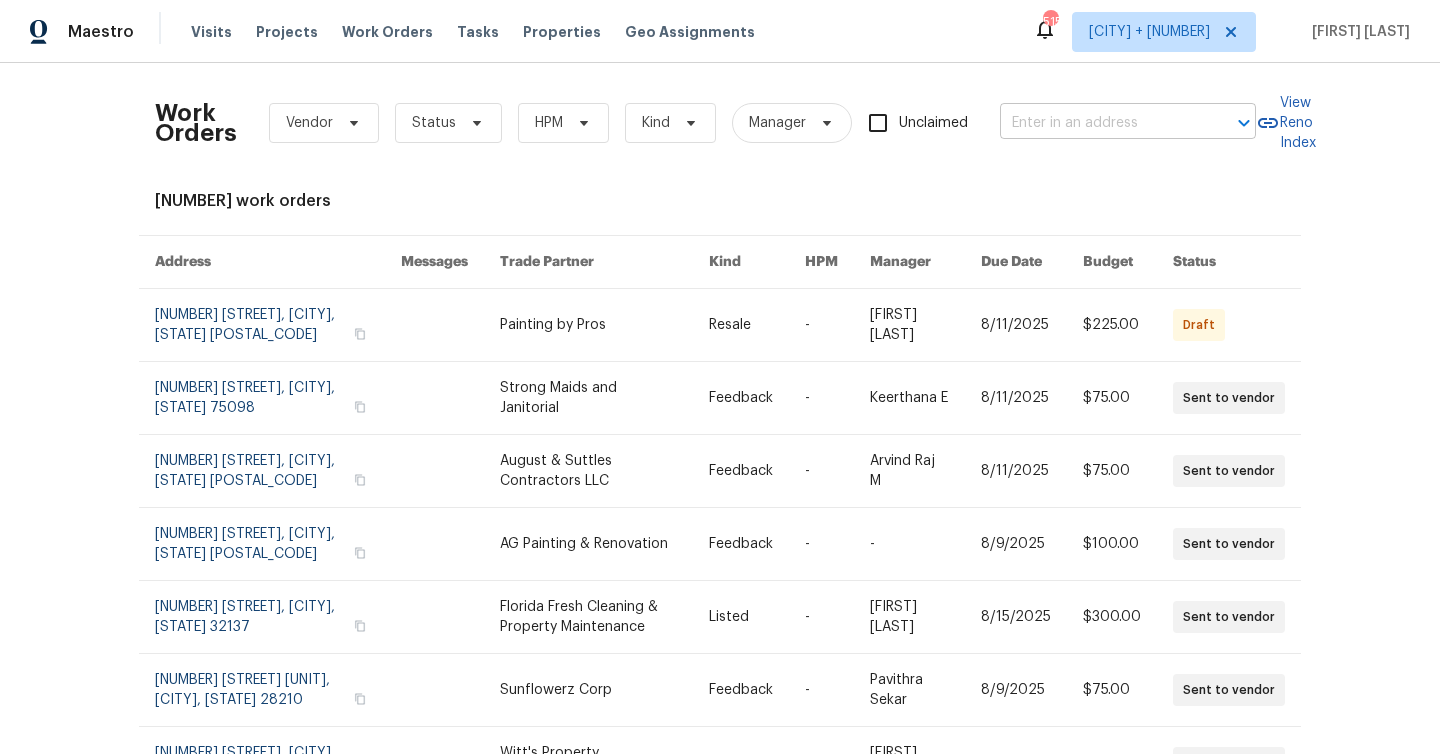 click at bounding box center (1100, 123) 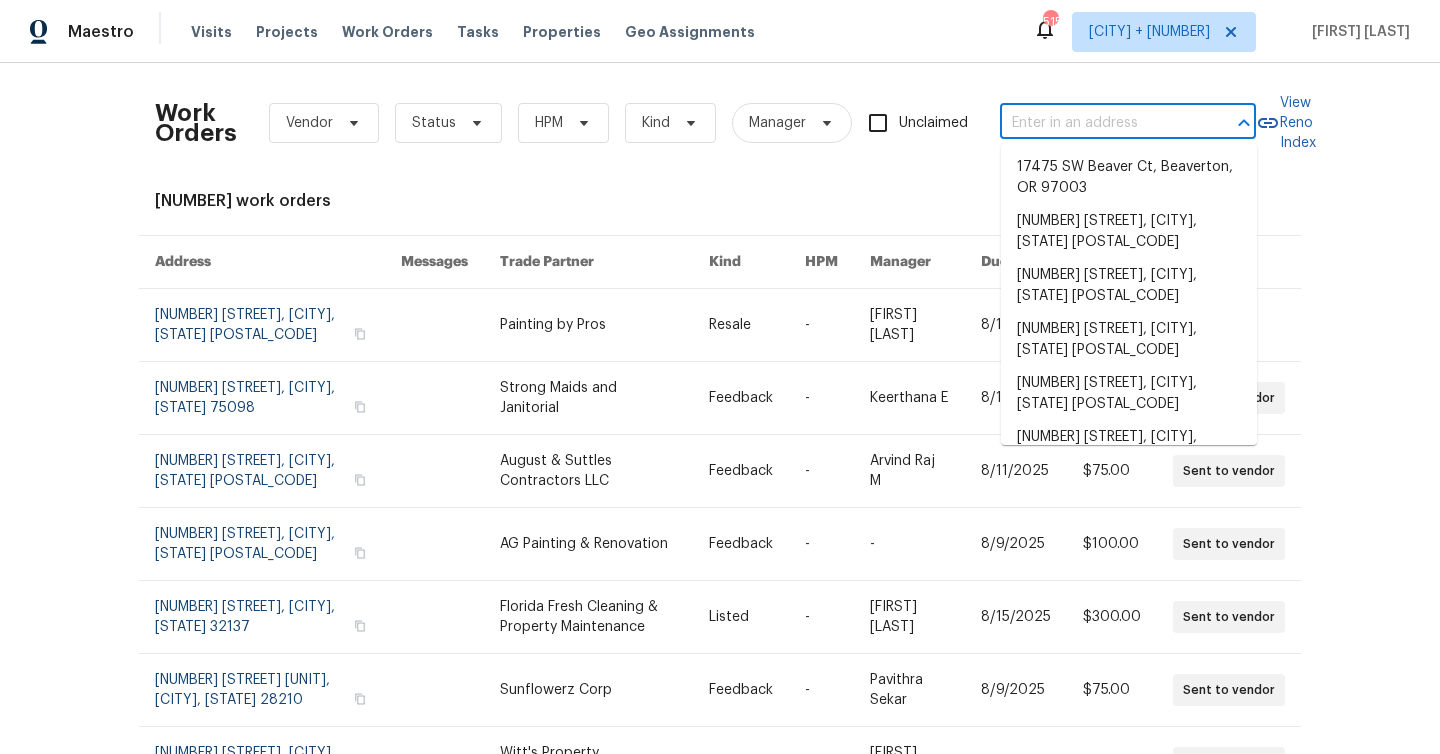 paste on "[NUMBER] [STREET] Apt [NUMBER], [CITY], [STATE] [POSTAL_CODE]" 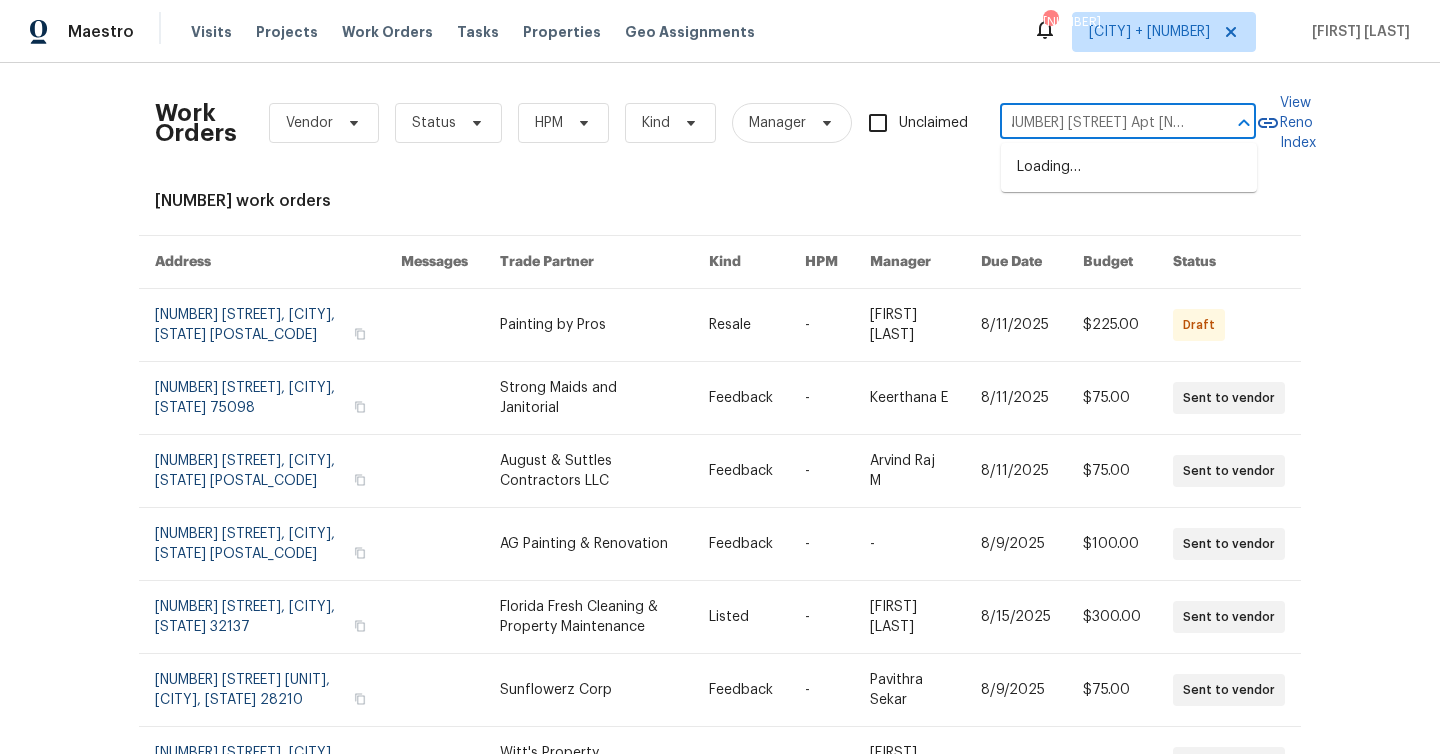 scroll, scrollTop: 0, scrollLeft: 0, axis: both 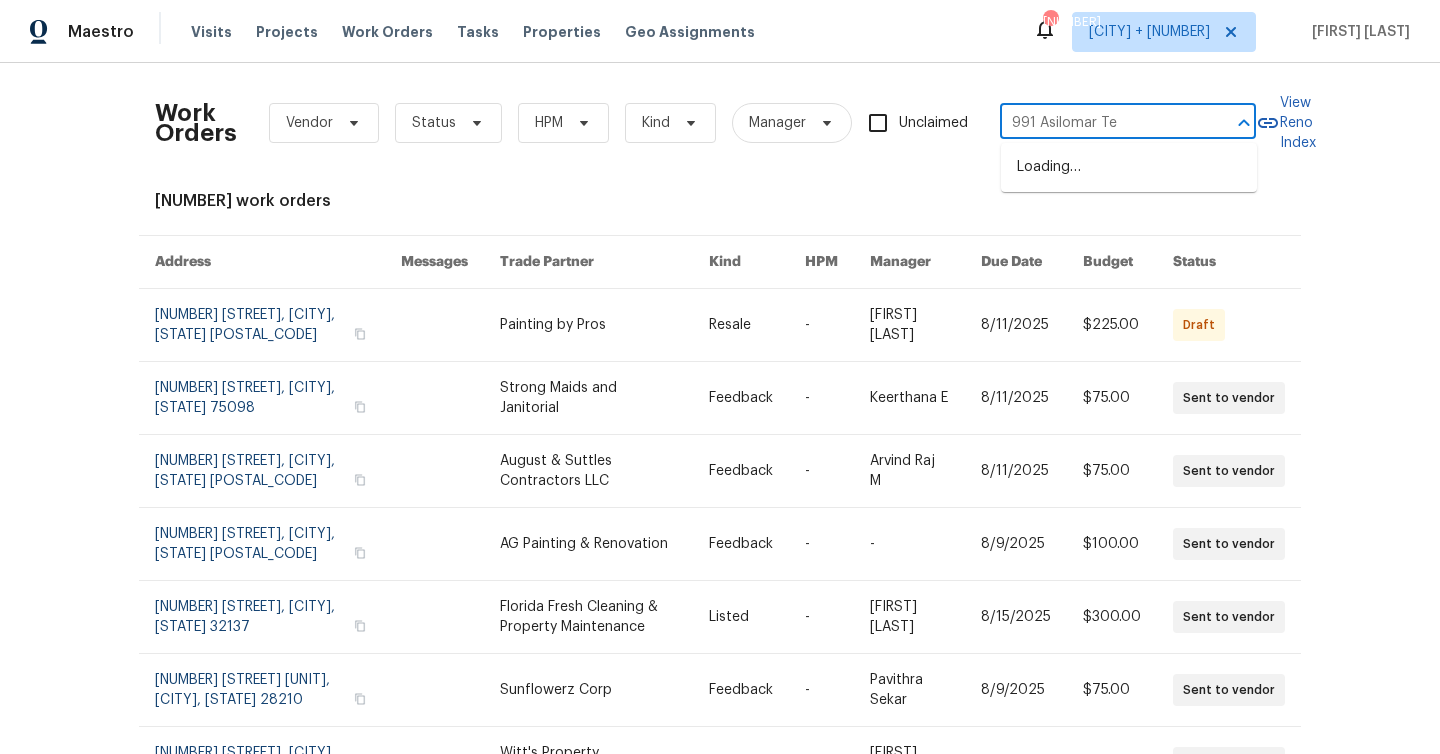 type on "991 Asilomar Ter" 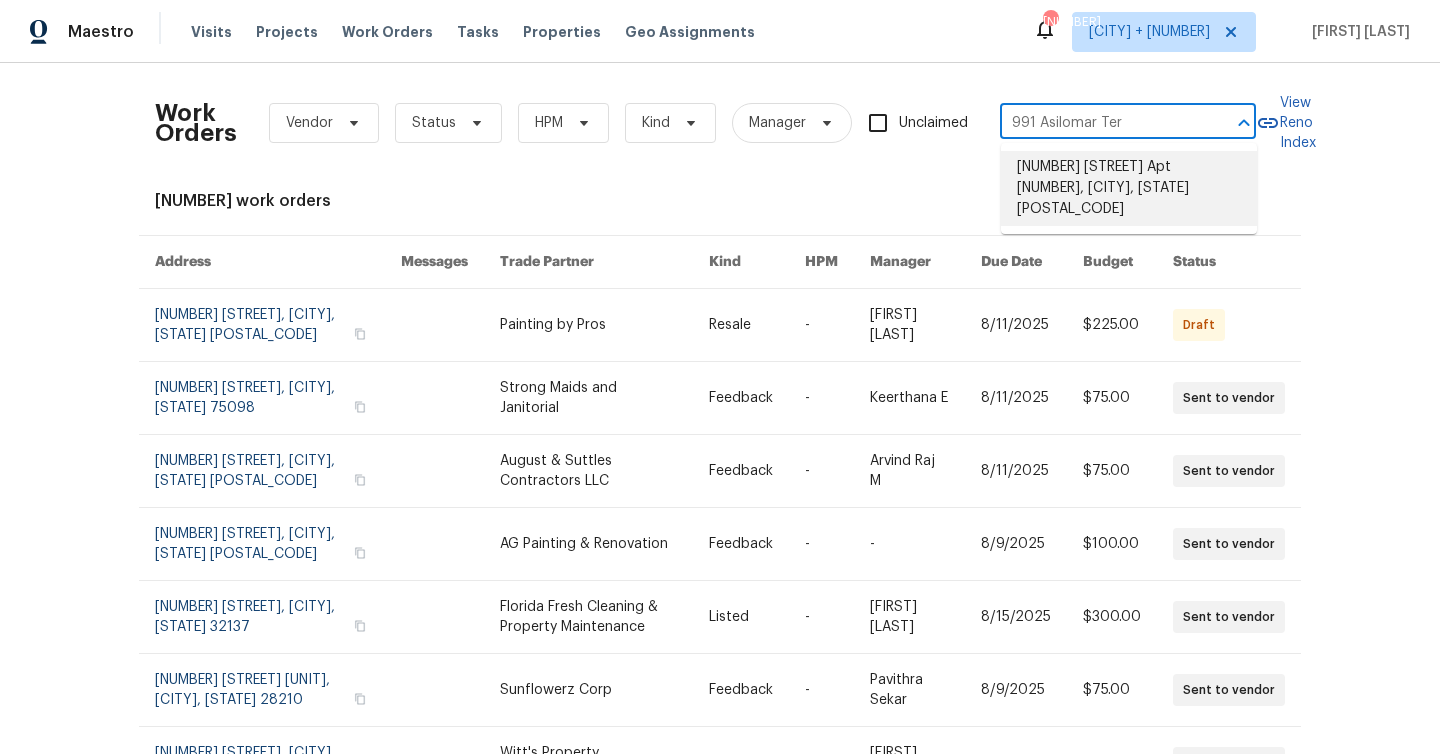 click on "[NUMBER] [STREET] Apt [NUMBER], [CITY], [STATE] [POSTAL_CODE]" at bounding box center [1129, 188] 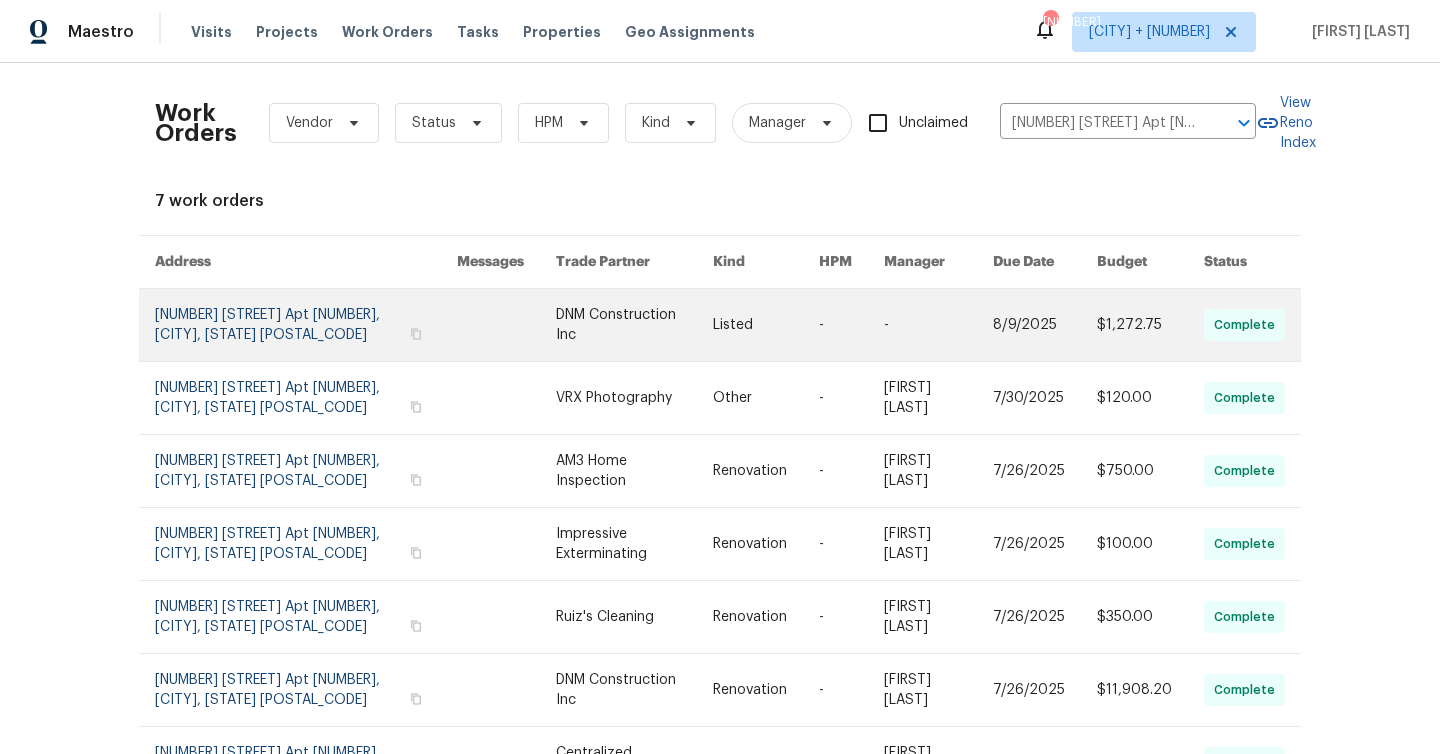 click at bounding box center [306, 325] 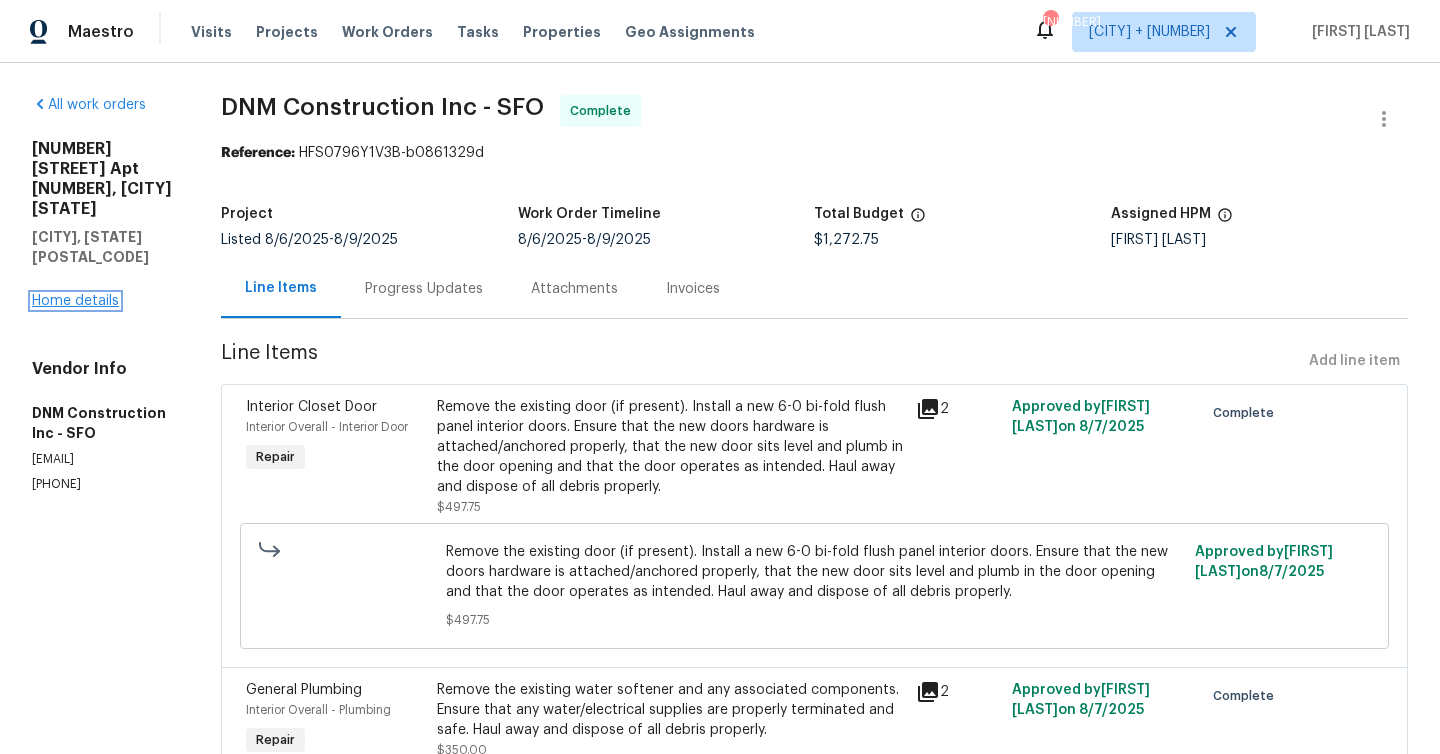click on "Home details" at bounding box center [75, 301] 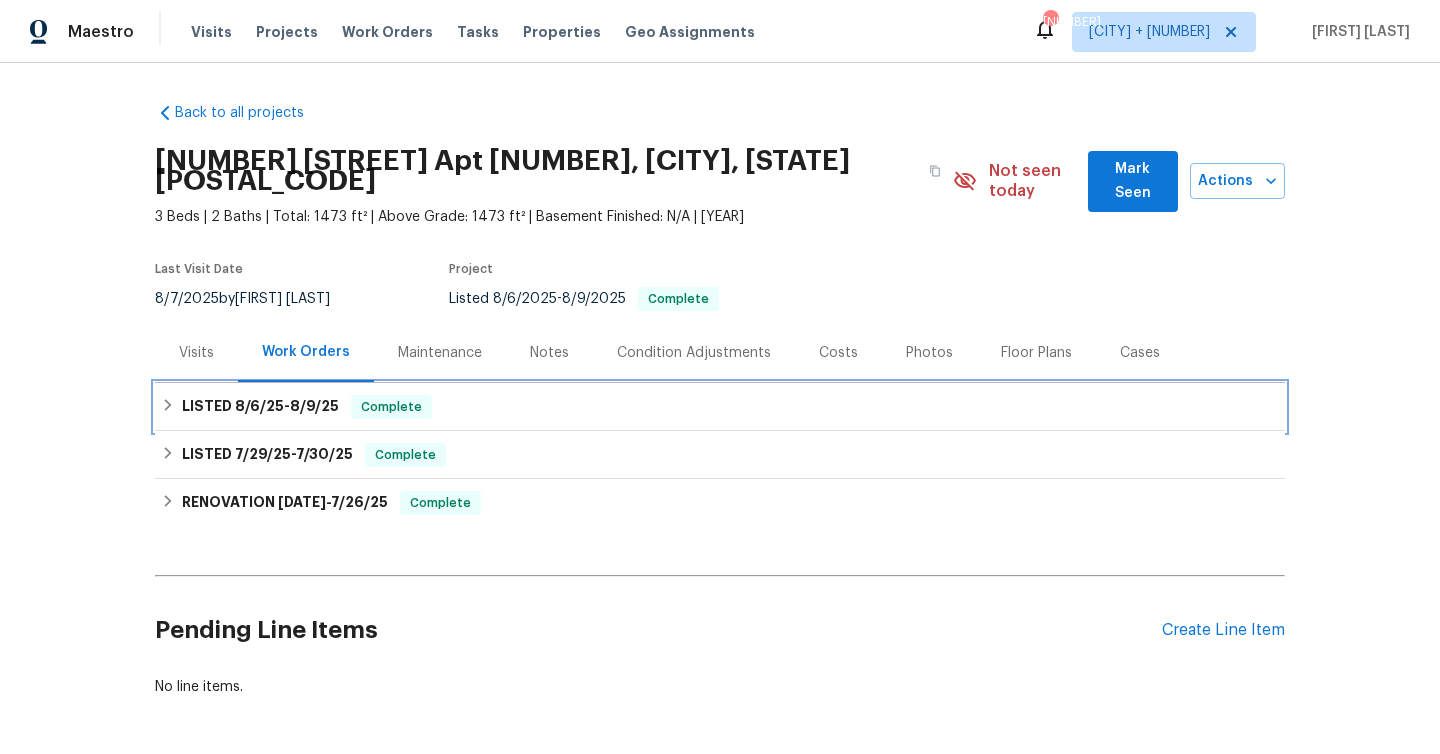 click on "8/9/25" at bounding box center (314, 406) 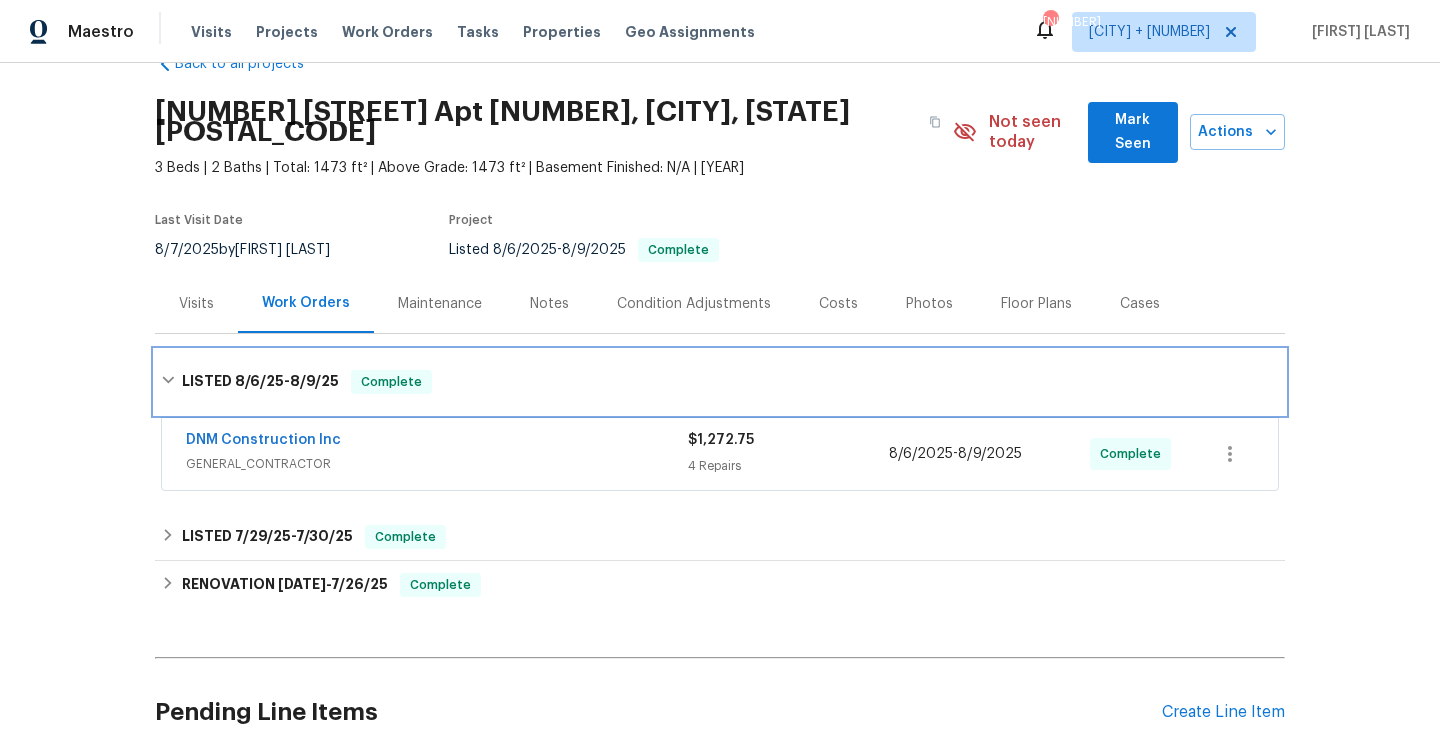 scroll, scrollTop: 108, scrollLeft: 0, axis: vertical 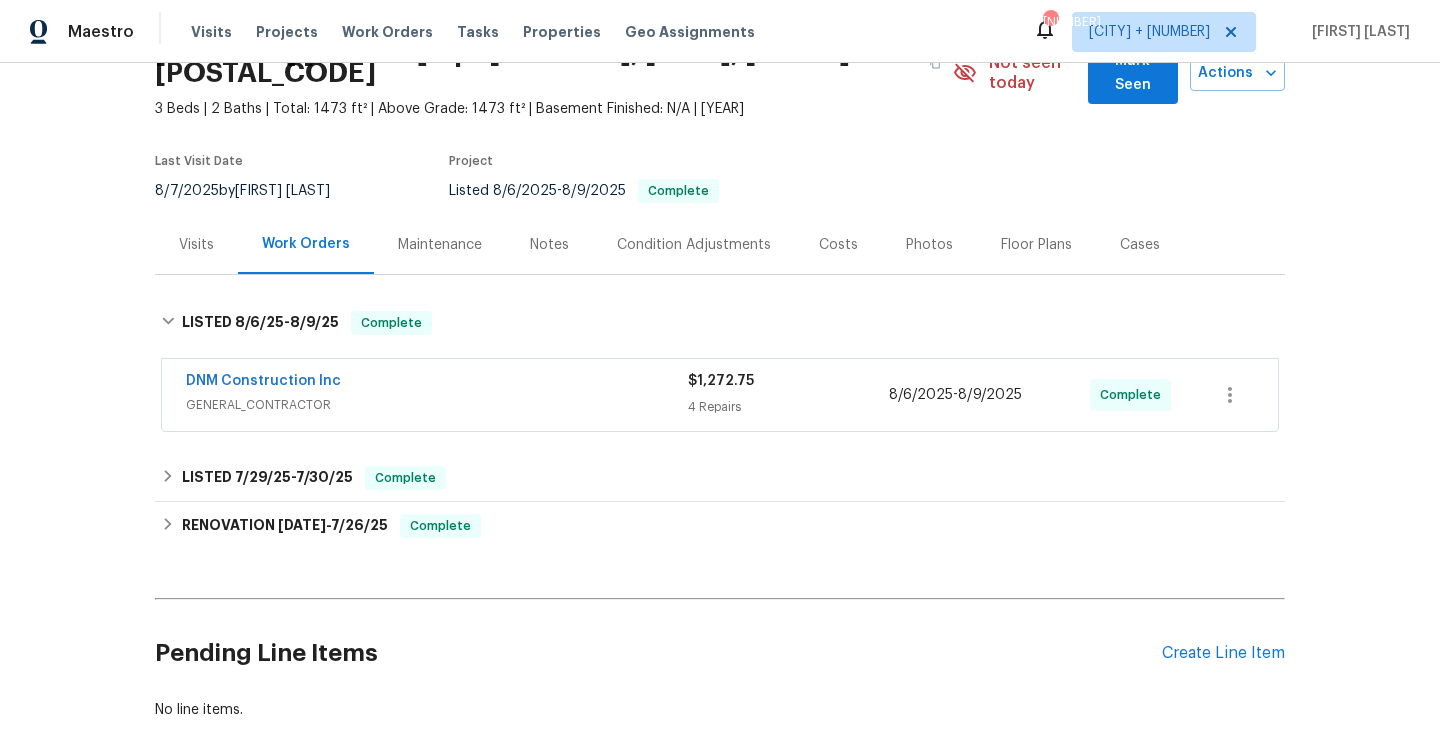 click on "$1,272.75" at bounding box center (788, 381) 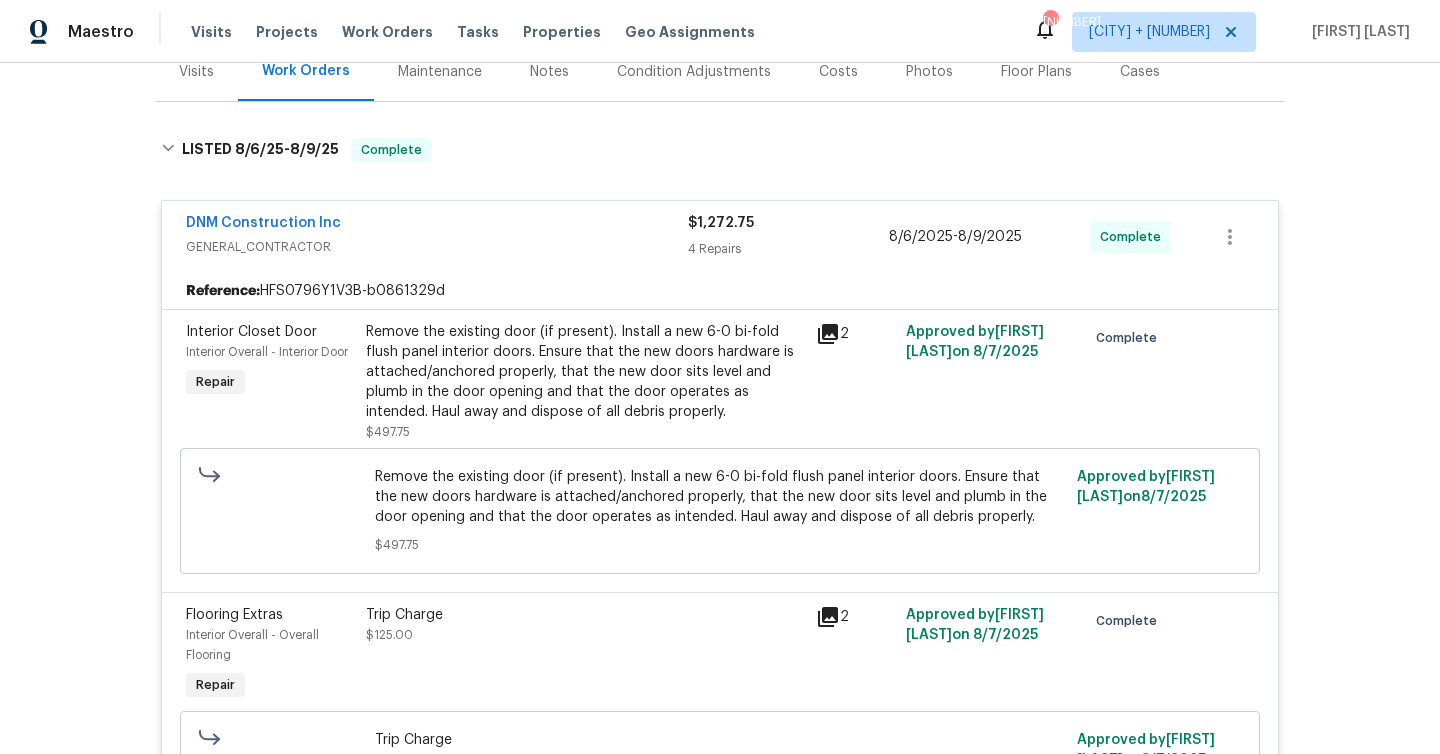scroll, scrollTop: 288, scrollLeft: 0, axis: vertical 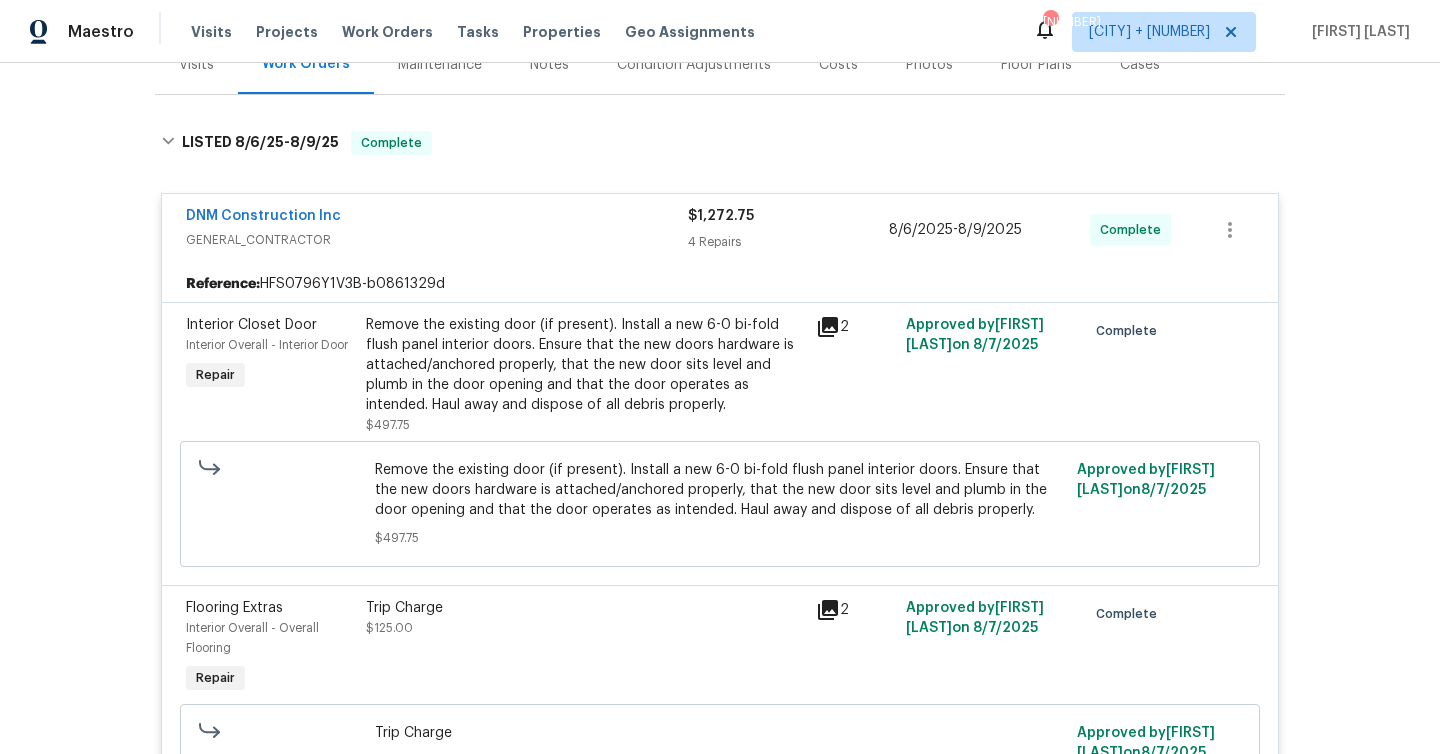 click on "Remove the existing door (if present). Install a new 6-0 bi-fold flush panel interior doors. Ensure that the new doors hardware is attached/anchored properly, that the new door sits level and plumb in the door opening and that the door operates as intended. Haul away and dispose of all debris properly." at bounding box center [585, 365] 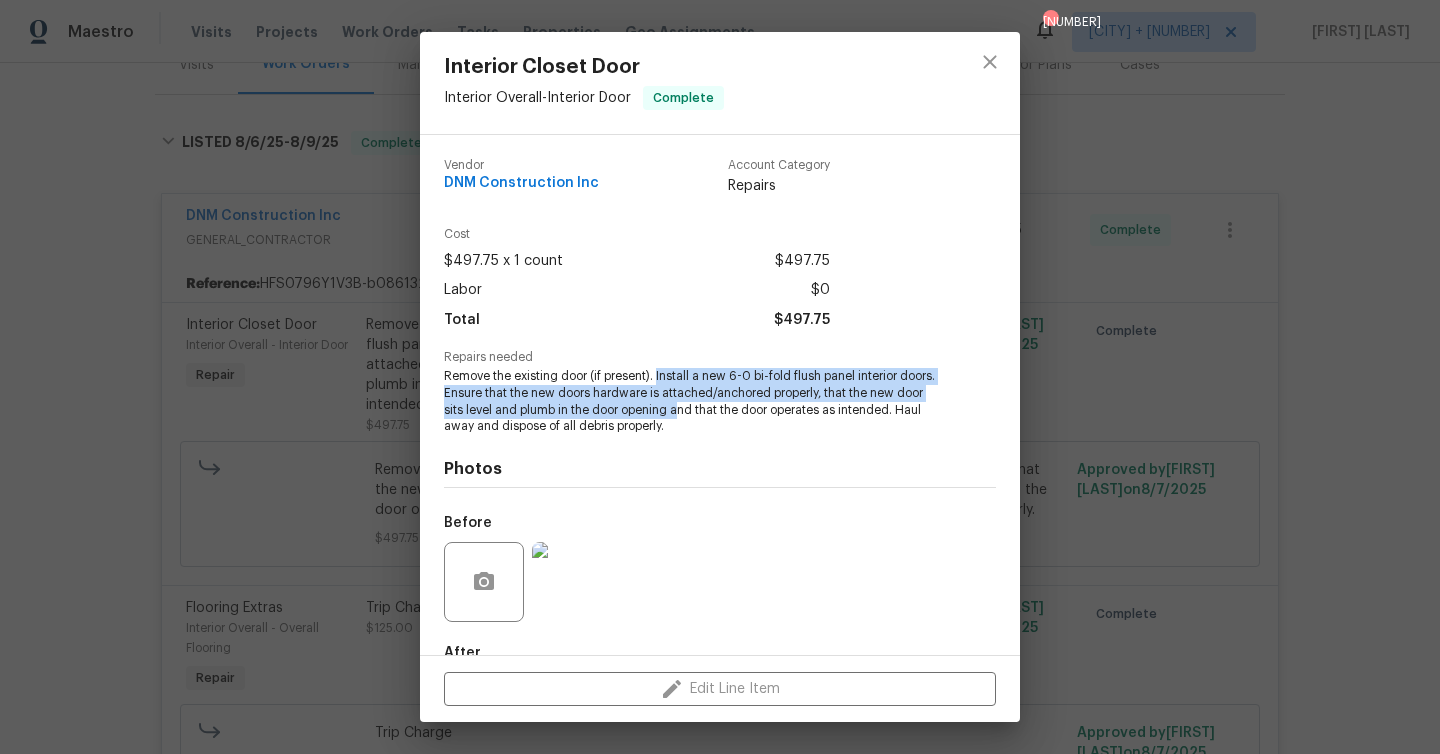 drag, startPoint x: 658, startPoint y: 376, endPoint x: 678, endPoint y: 403, distance: 33.600594 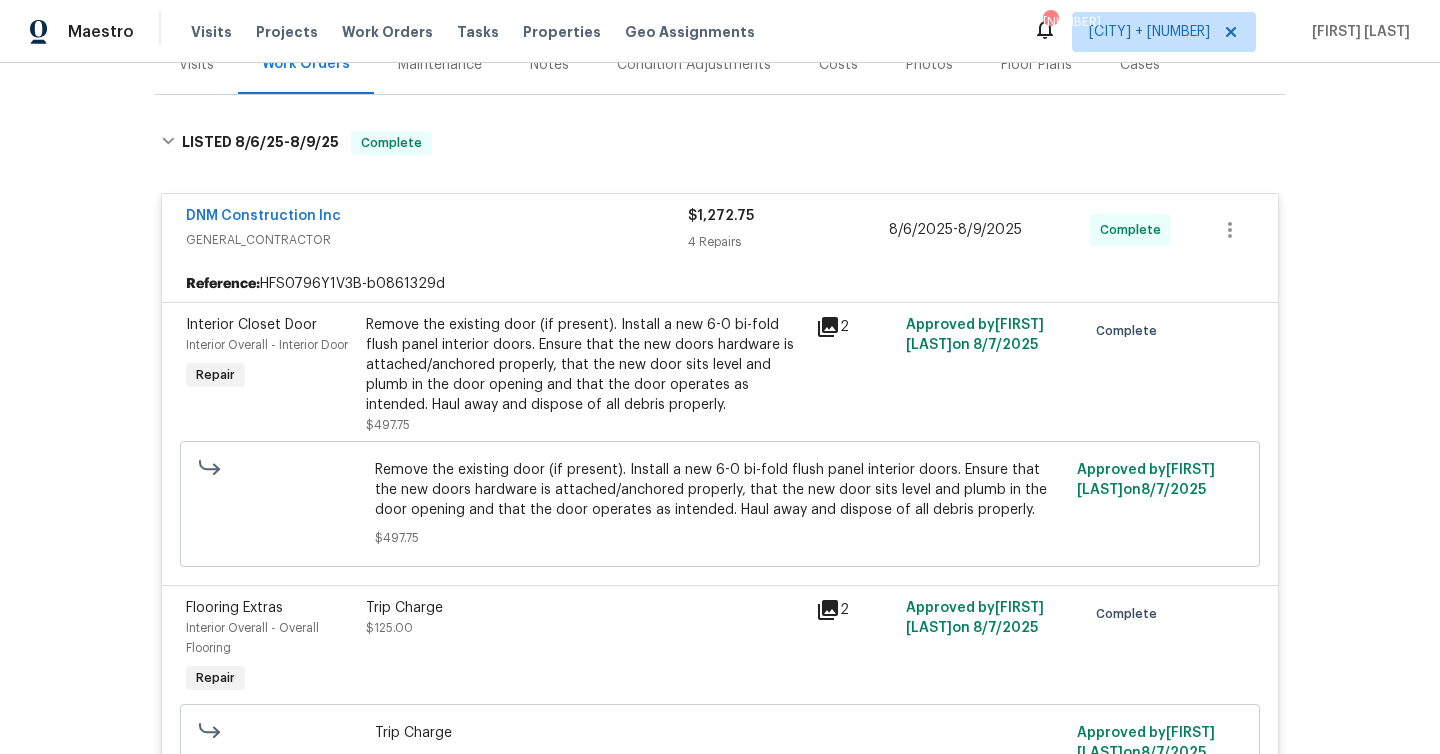 click 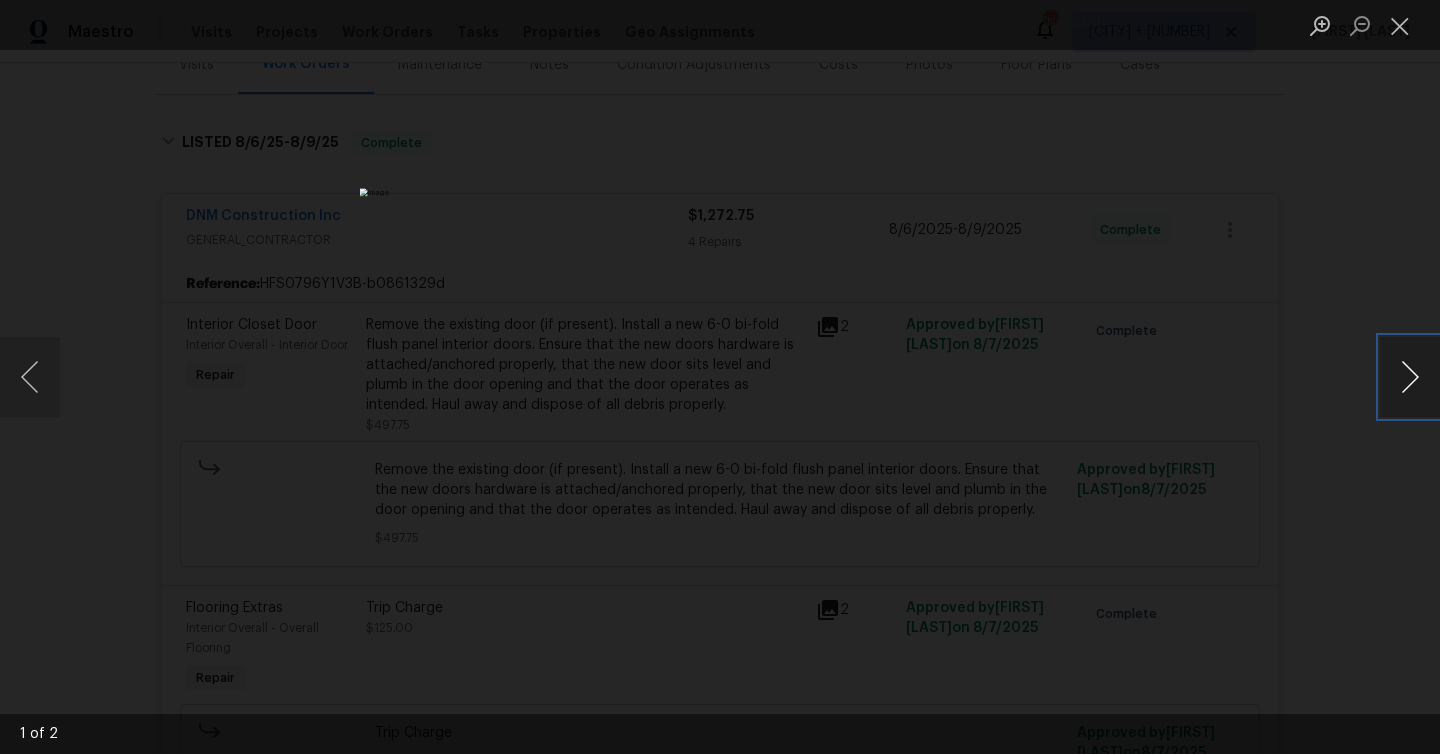 click at bounding box center (1410, 377) 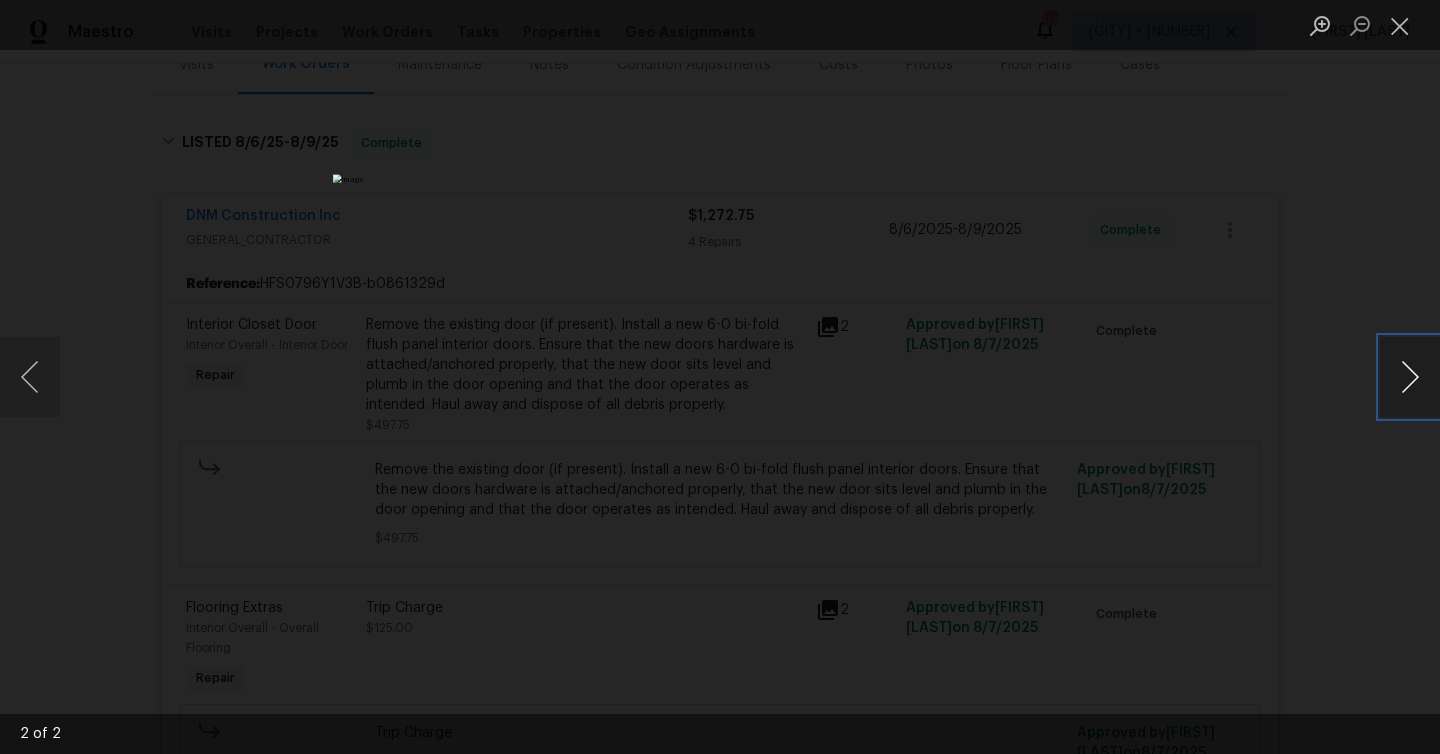 click at bounding box center [1410, 377] 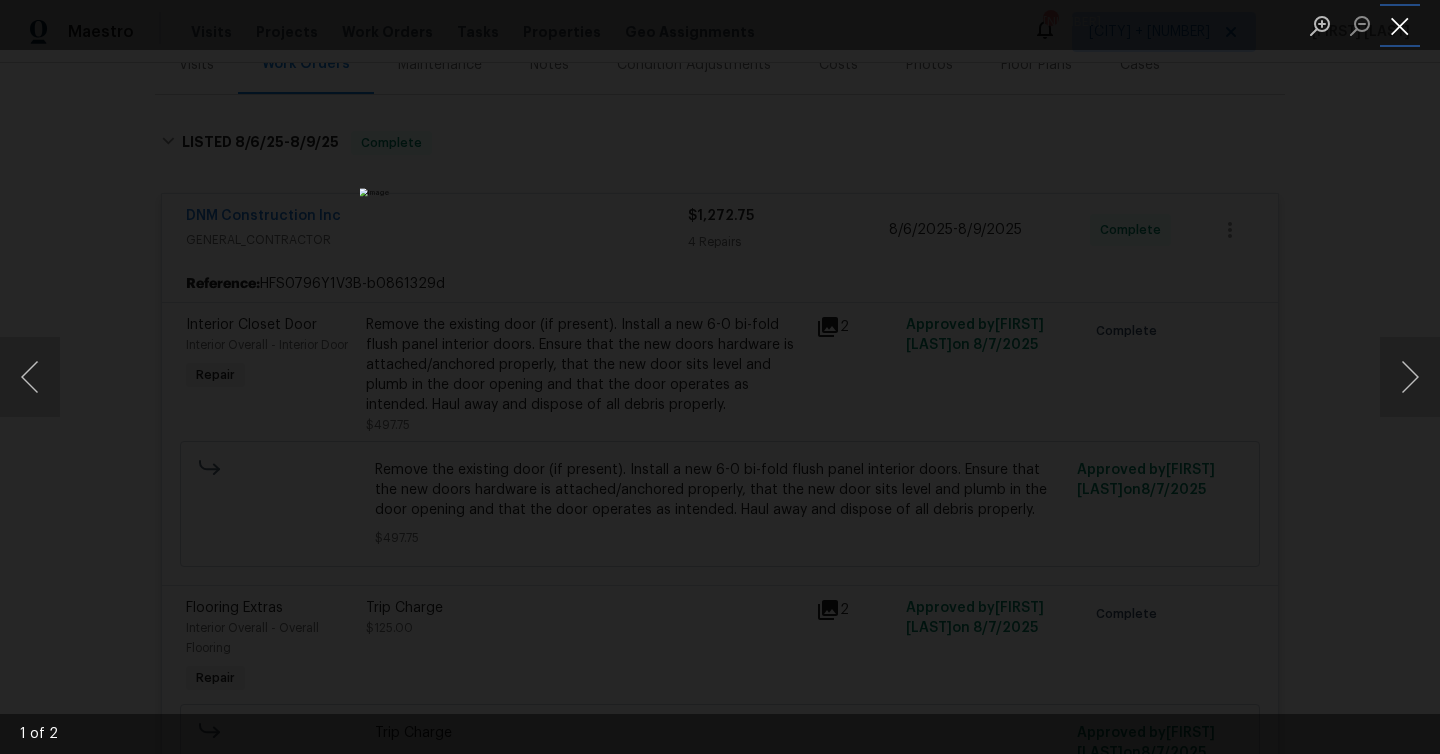 click at bounding box center (1400, 25) 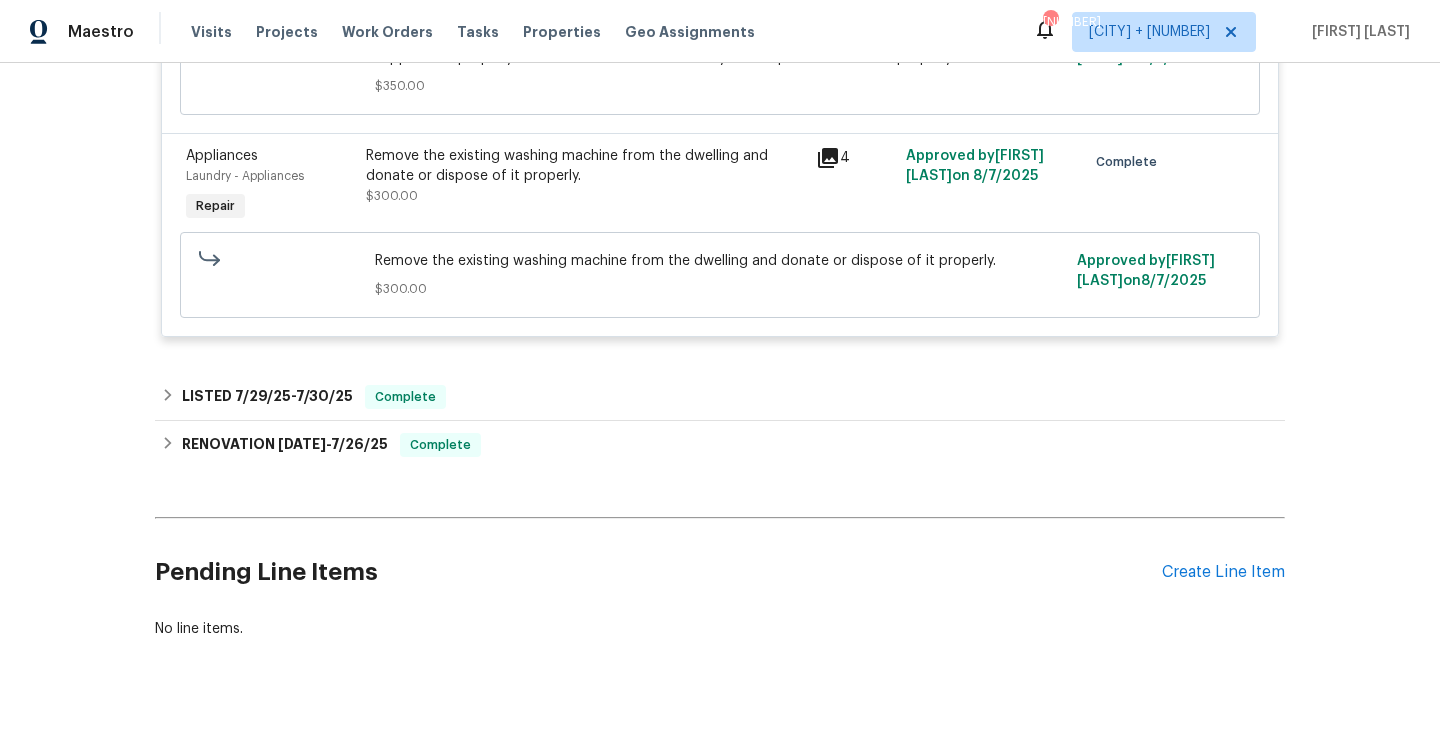 scroll, scrollTop: 1209, scrollLeft: 0, axis: vertical 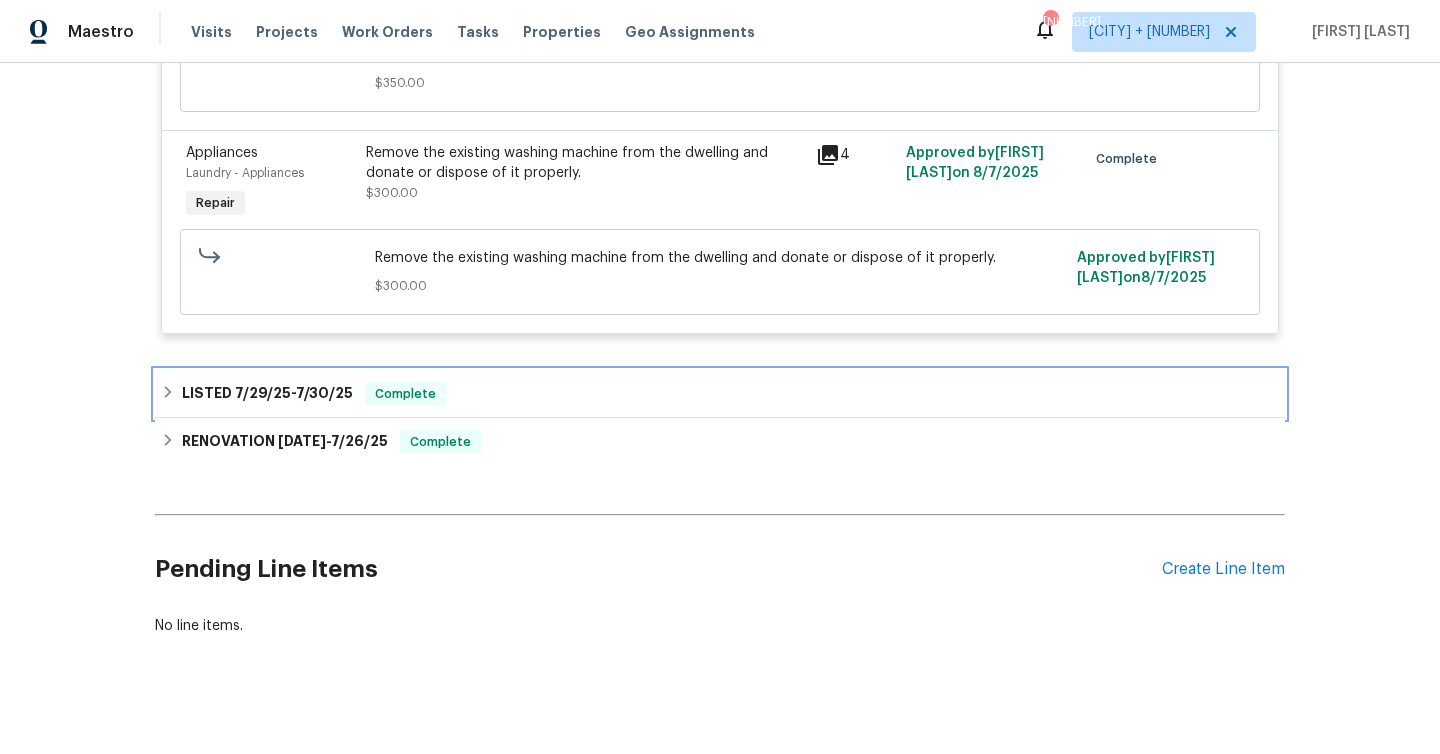 click on "7/30/25" at bounding box center [324, 393] 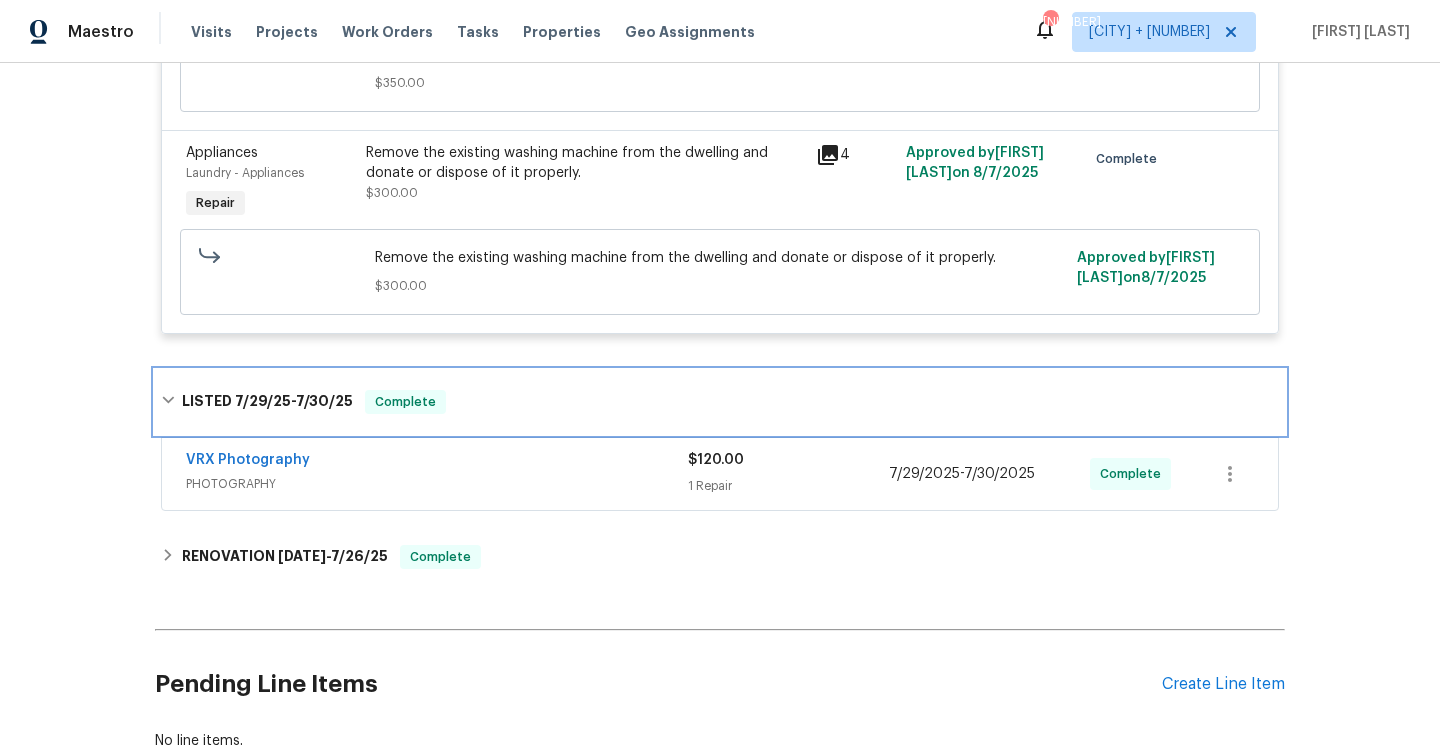 scroll, scrollTop: 1294, scrollLeft: 0, axis: vertical 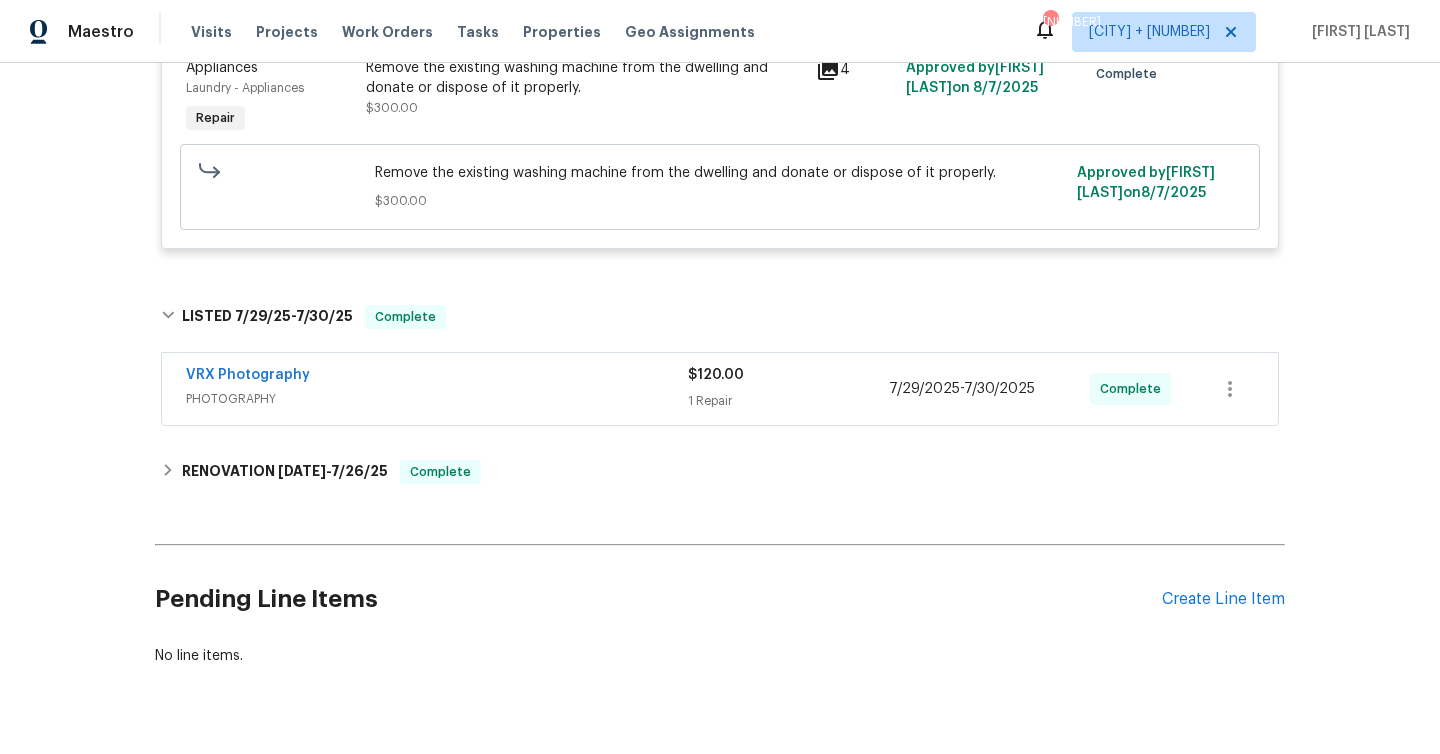 click on "1 Repair" at bounding box center [788, 401] 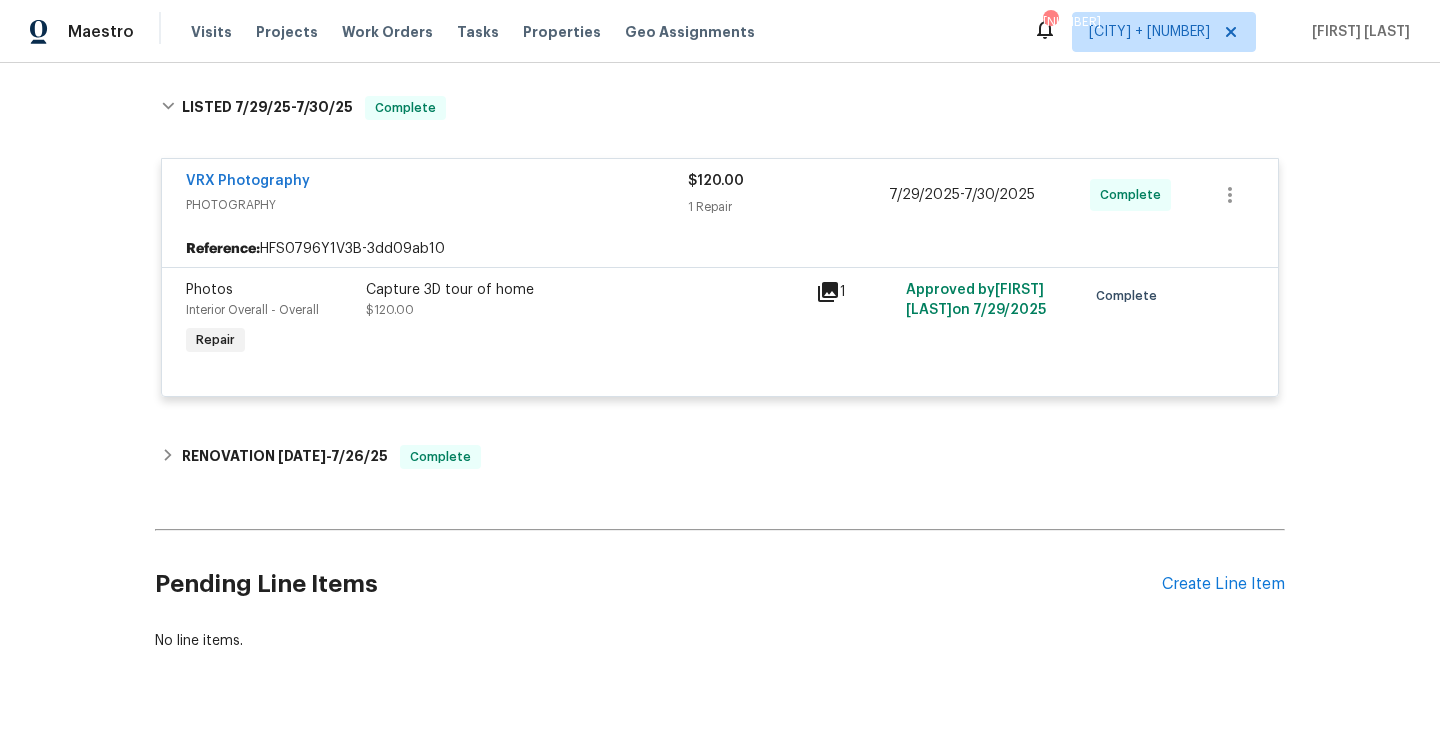scroll, scrollTop: 1519, scrollLeft: 0, axis: vertical 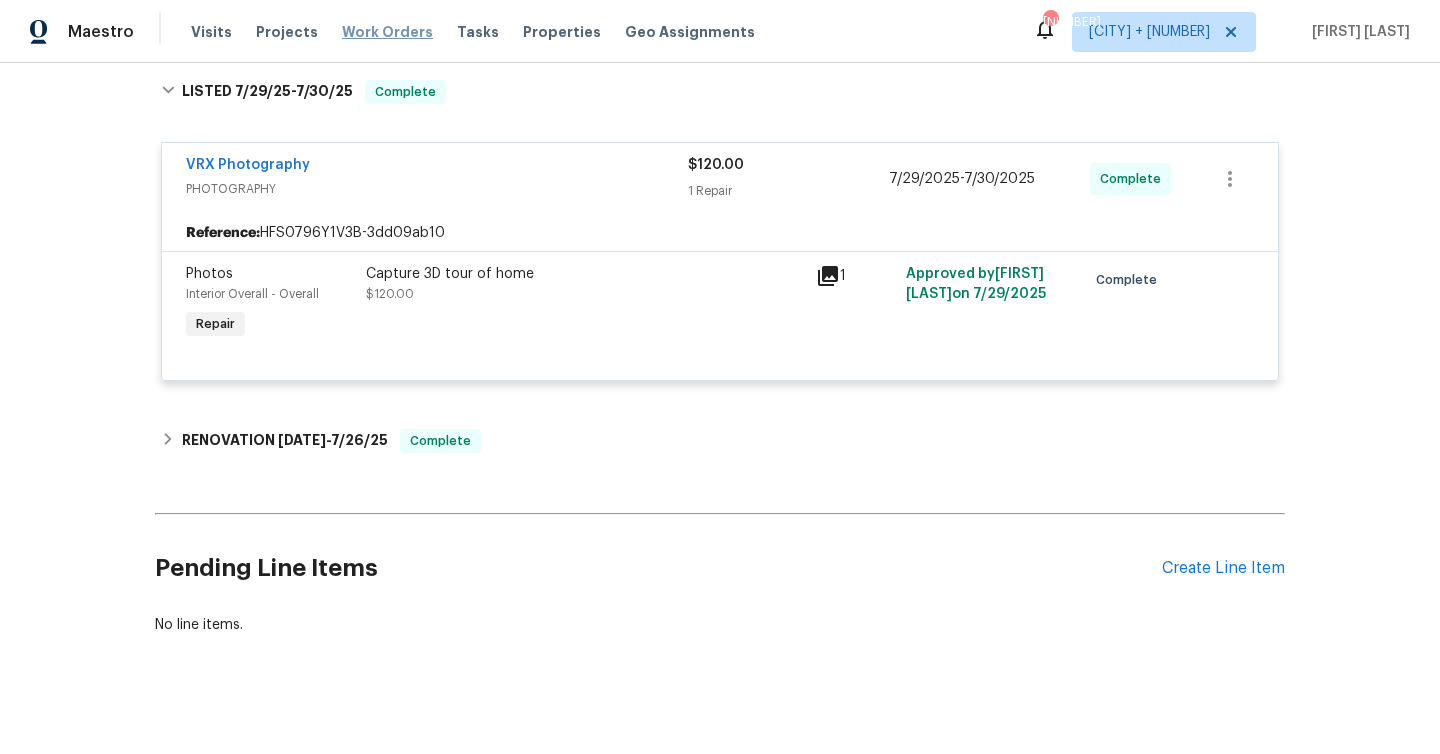 click on "Work Orders" at bounding box center [387, 32] 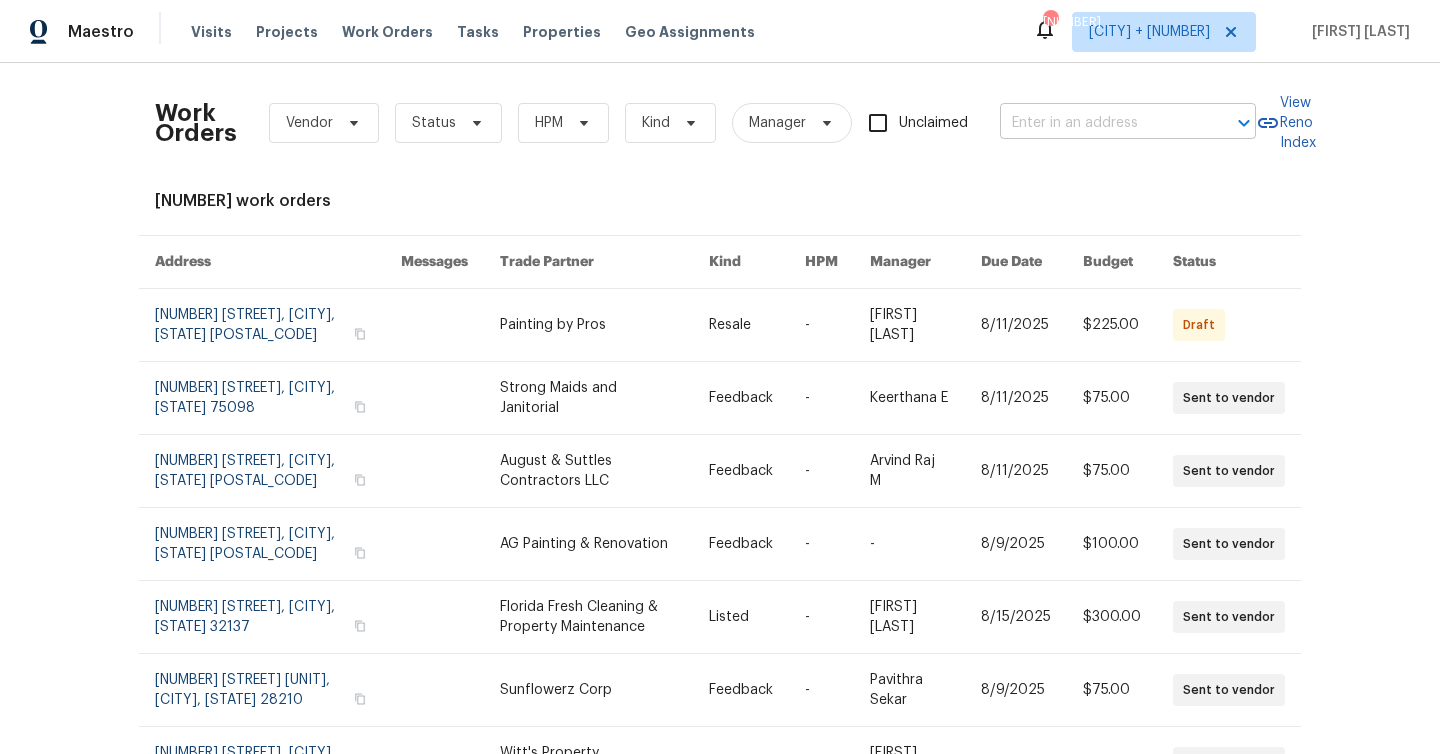 click at bounding box center (1100, 123) 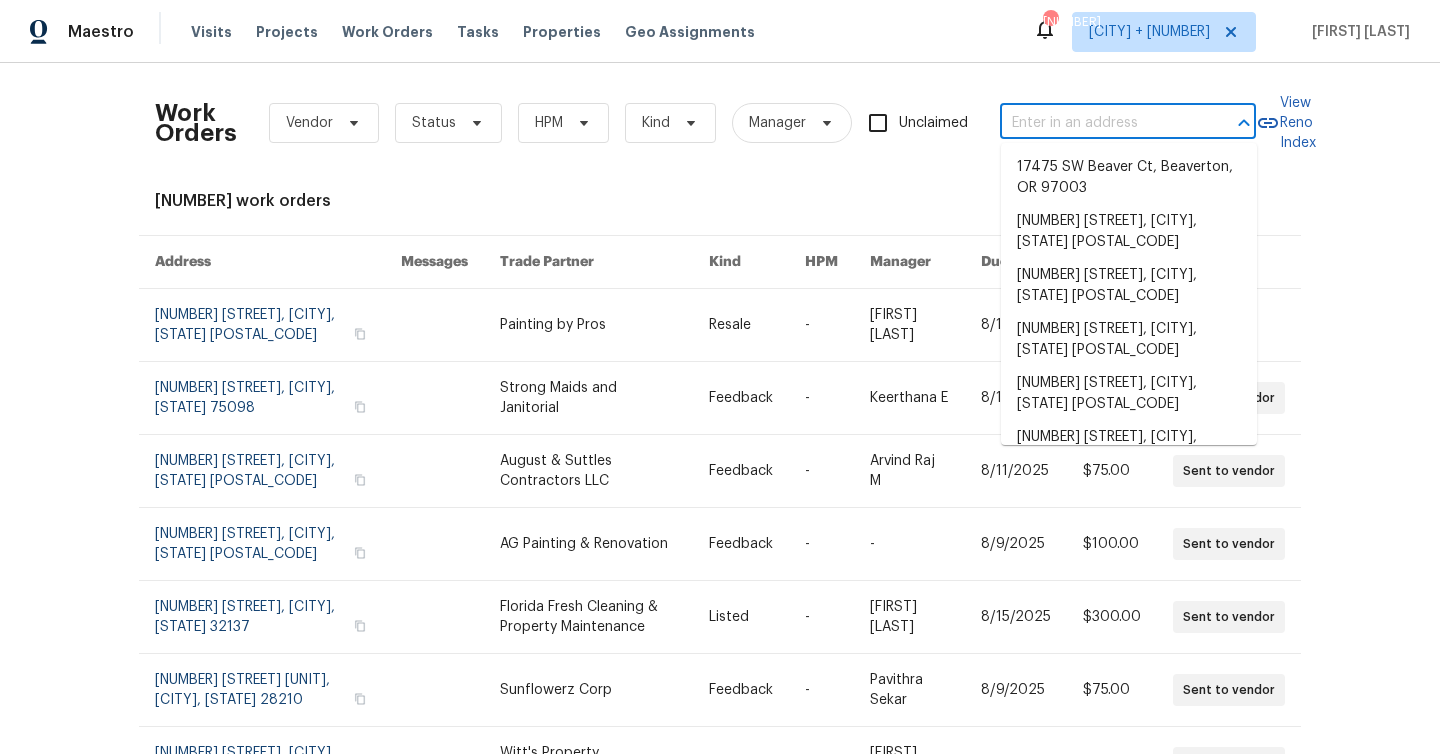 paste on "[NUMBER] [STREET], [CITY], [STATE] [POSTAL_CODE]" 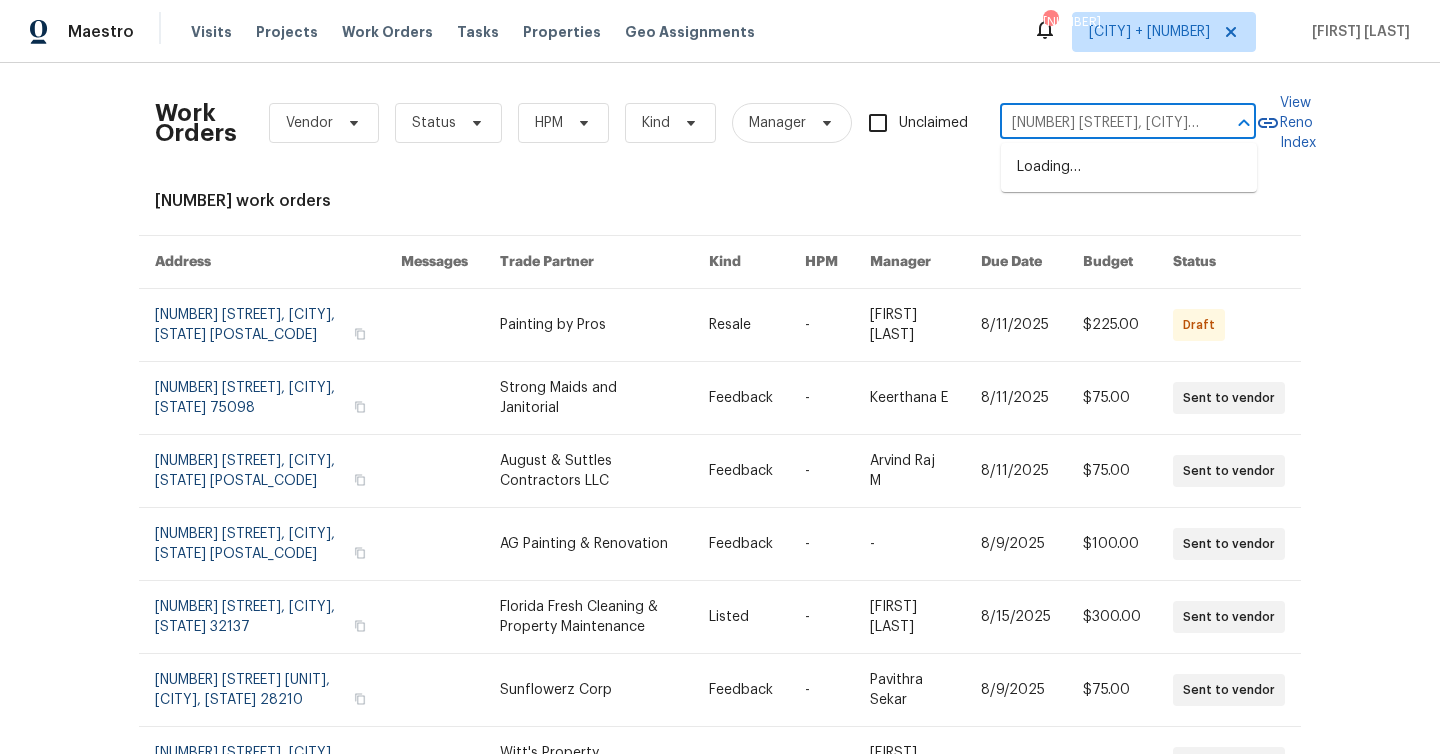 scroll, scrollTop: 0, scrollLeft: 111, axis: horizontal 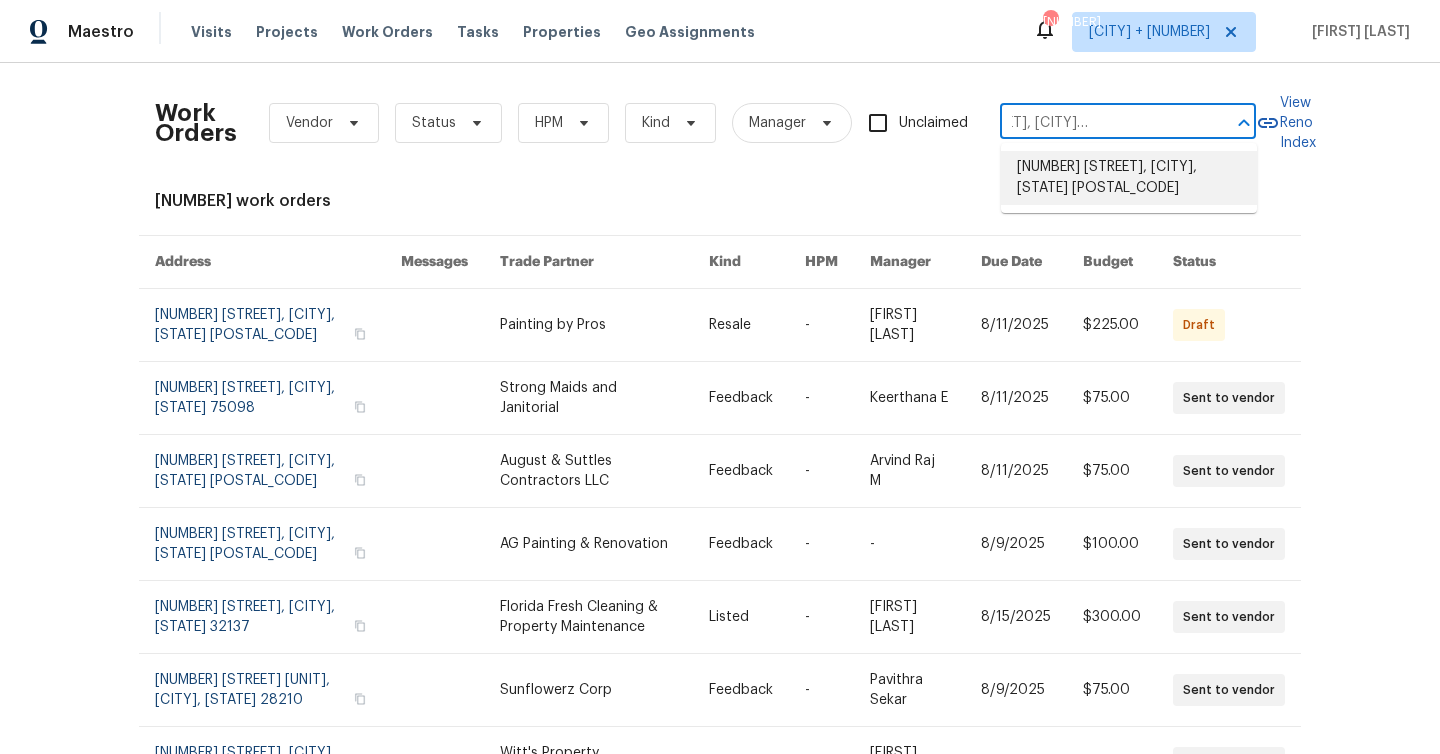 click on "[NUMBER] [STREET], [CITY], [STATE] [POSTAL_CODE]" at bounding box center [1129, 178] 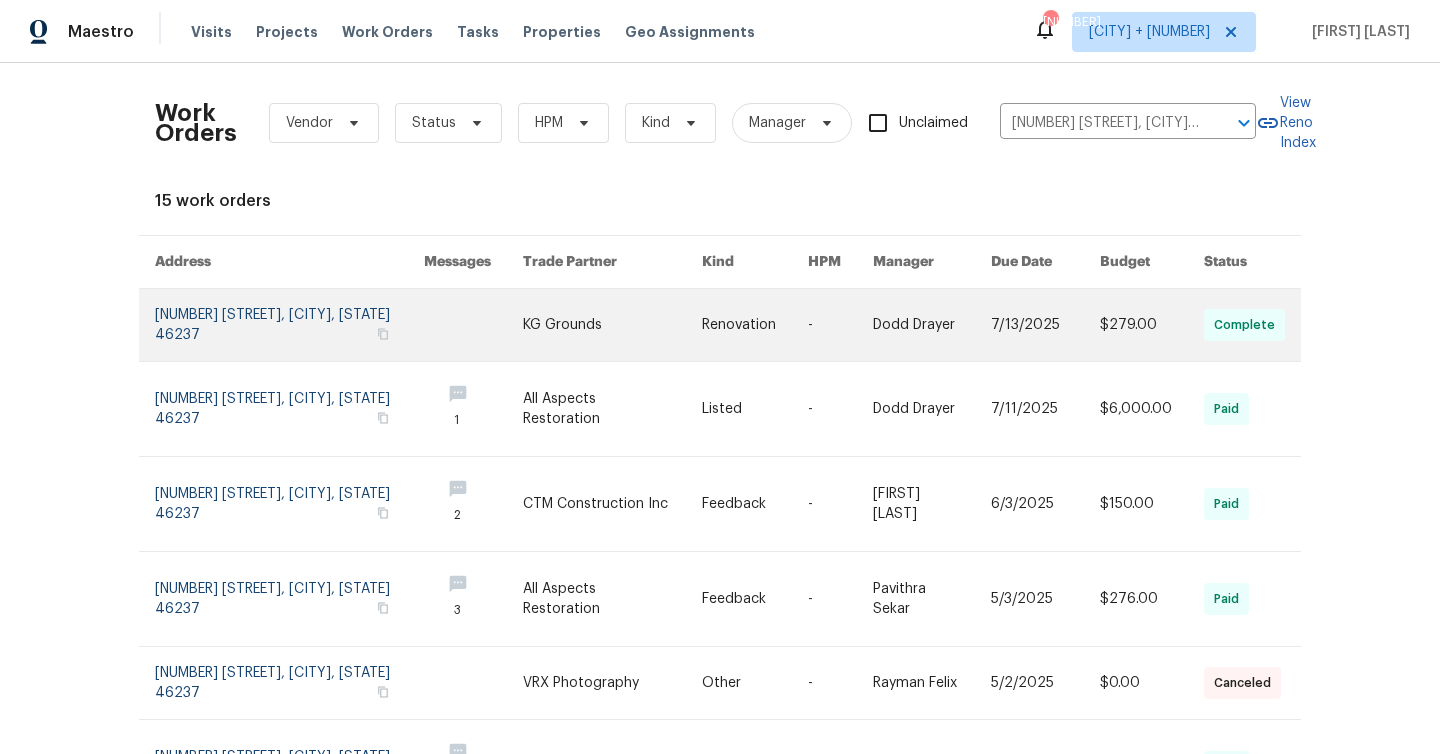 click at bounding box center [289, 325] 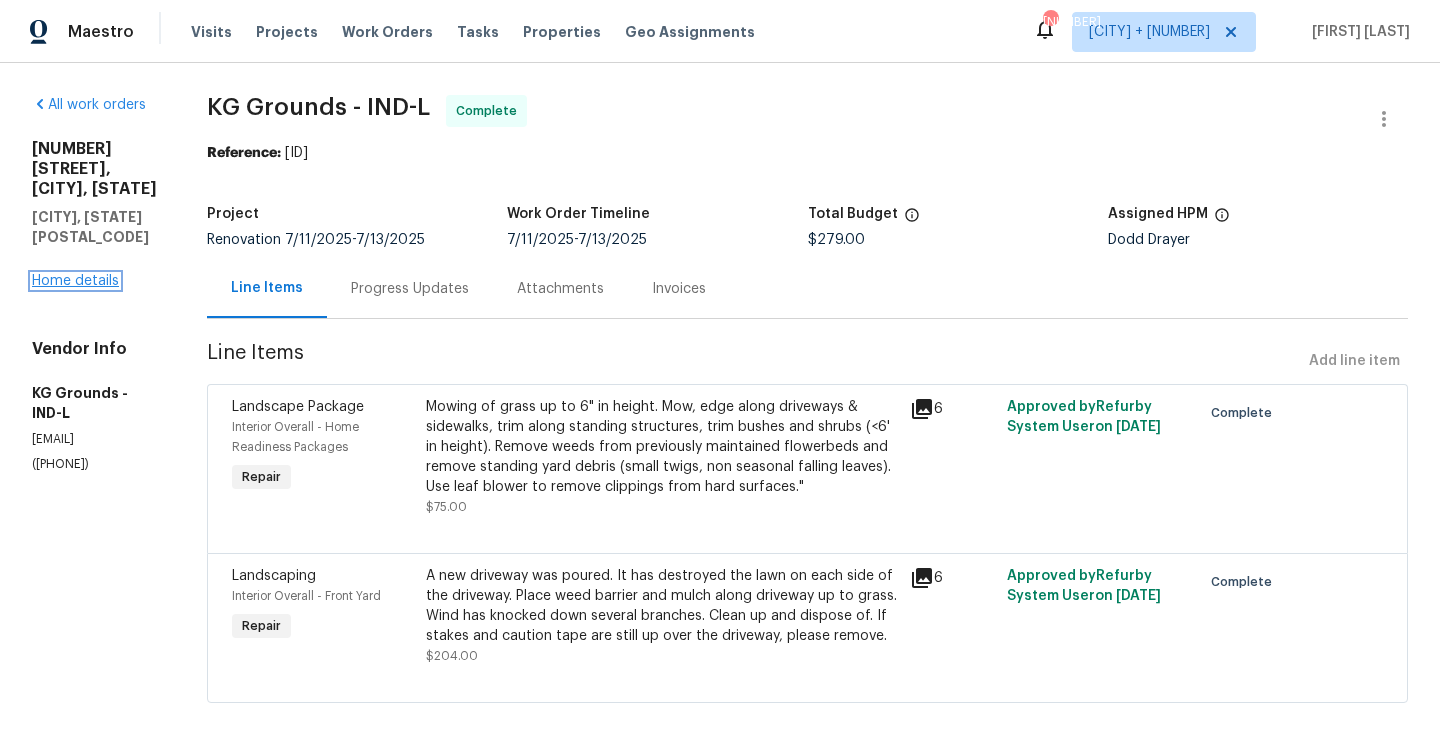 click on "Home details" at bounding box center [75, 281] 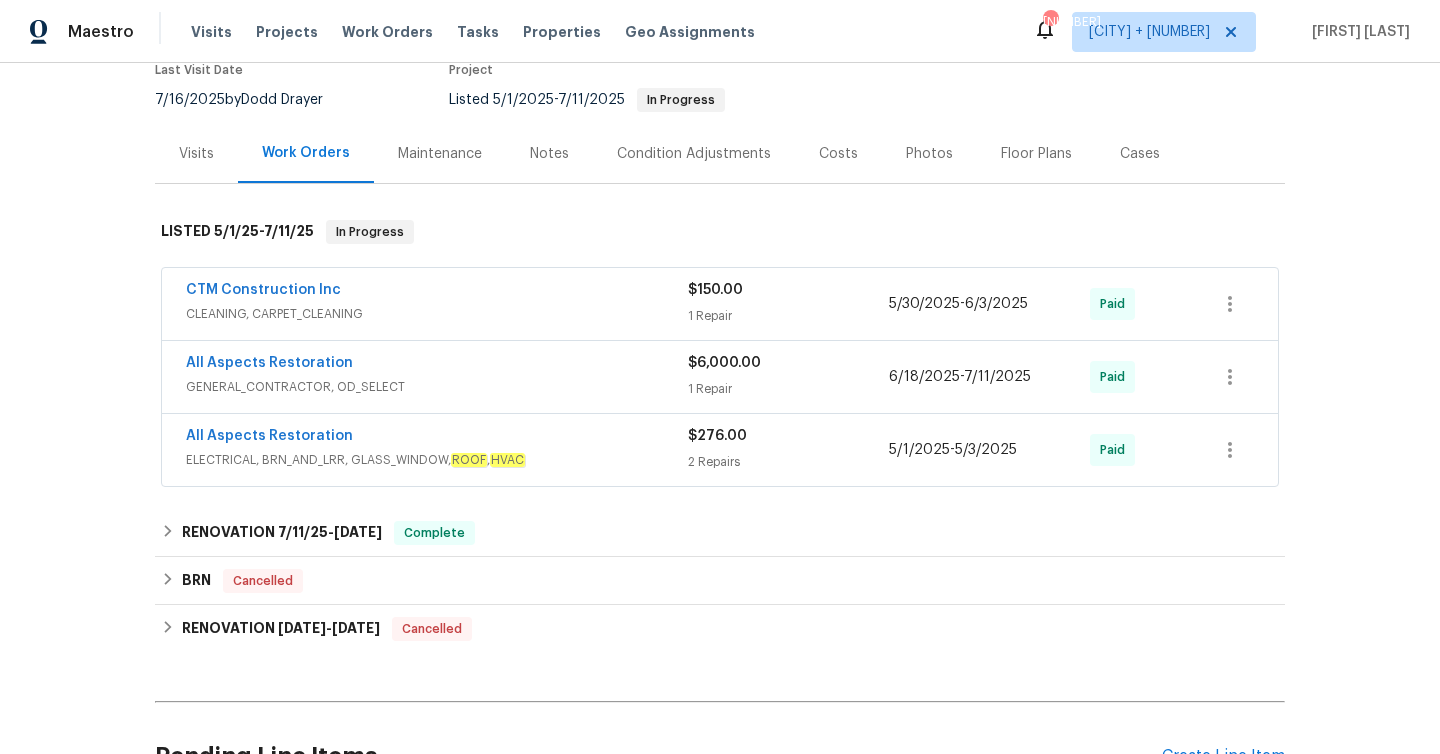 scroll, scrollTop: 212, scrollLeft: 0, axis: vertical 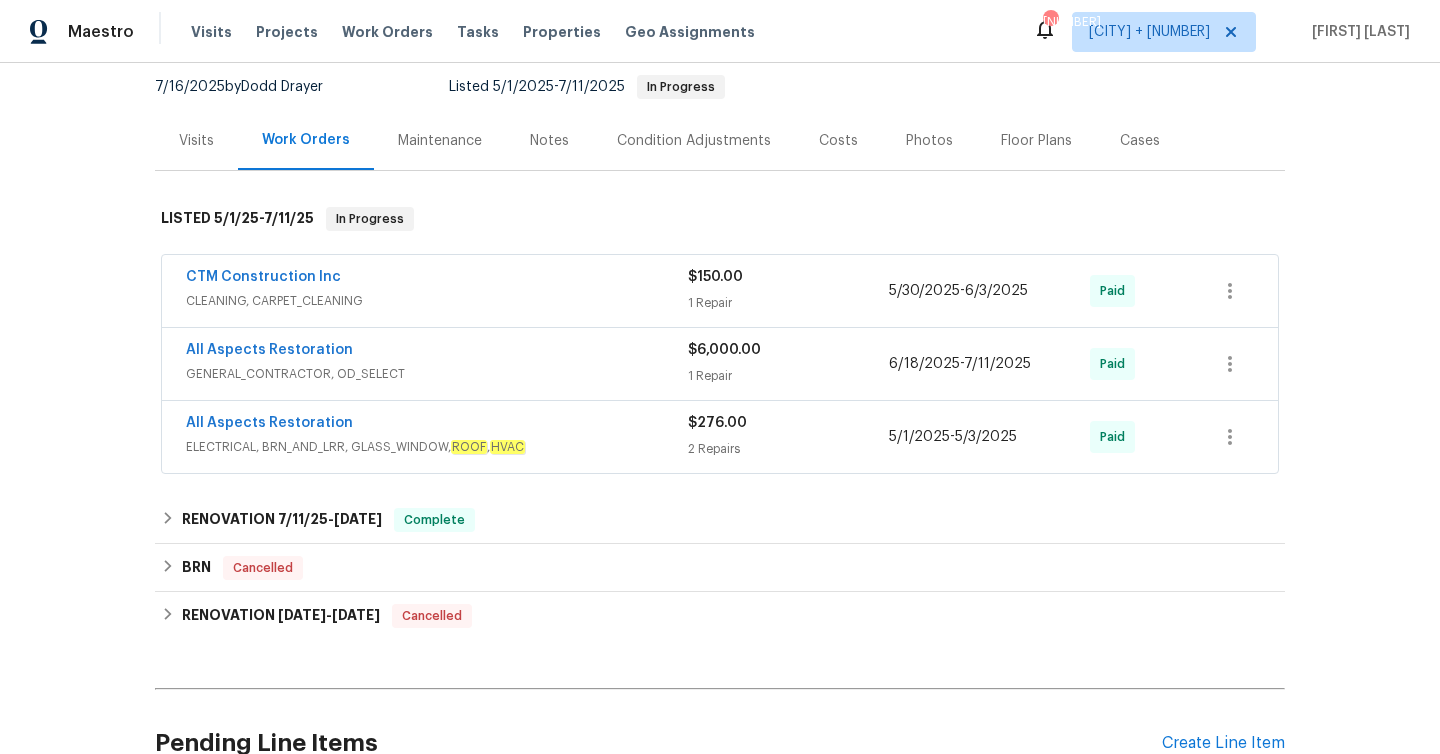 click on "1 Repair" at bounding box center (788, 303) 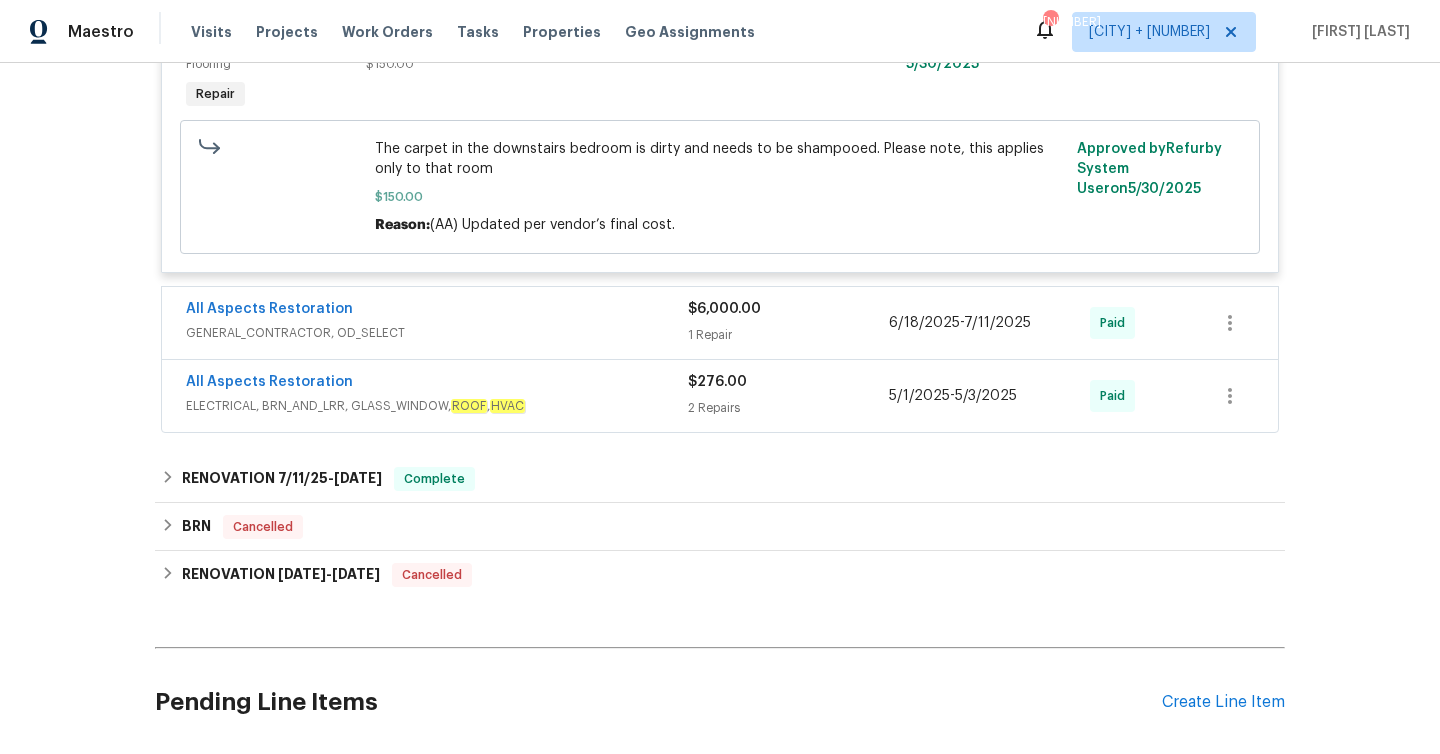 scroll, scrollTop: 652, scrollLeft: 0, axis: vertical 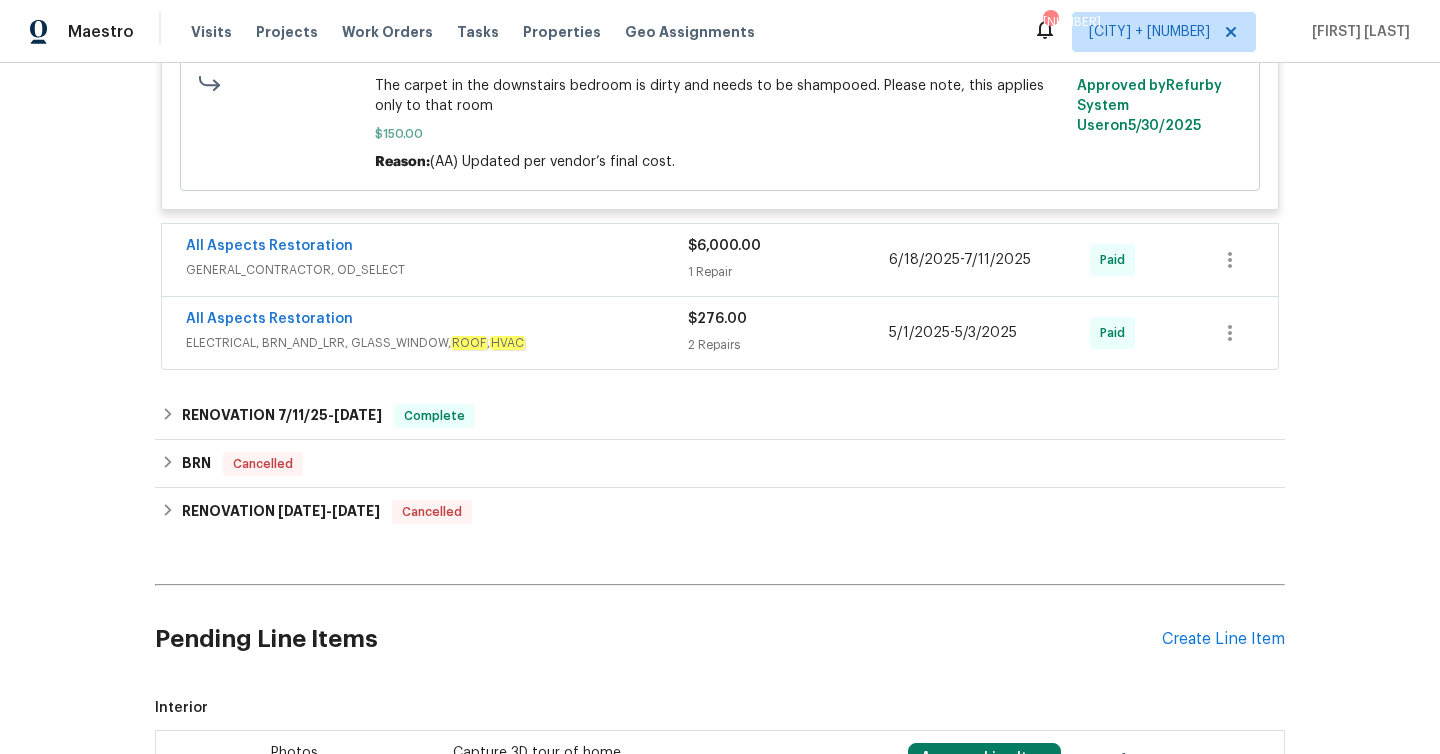 click on "1 Repair" at bounding box center [788, 272] 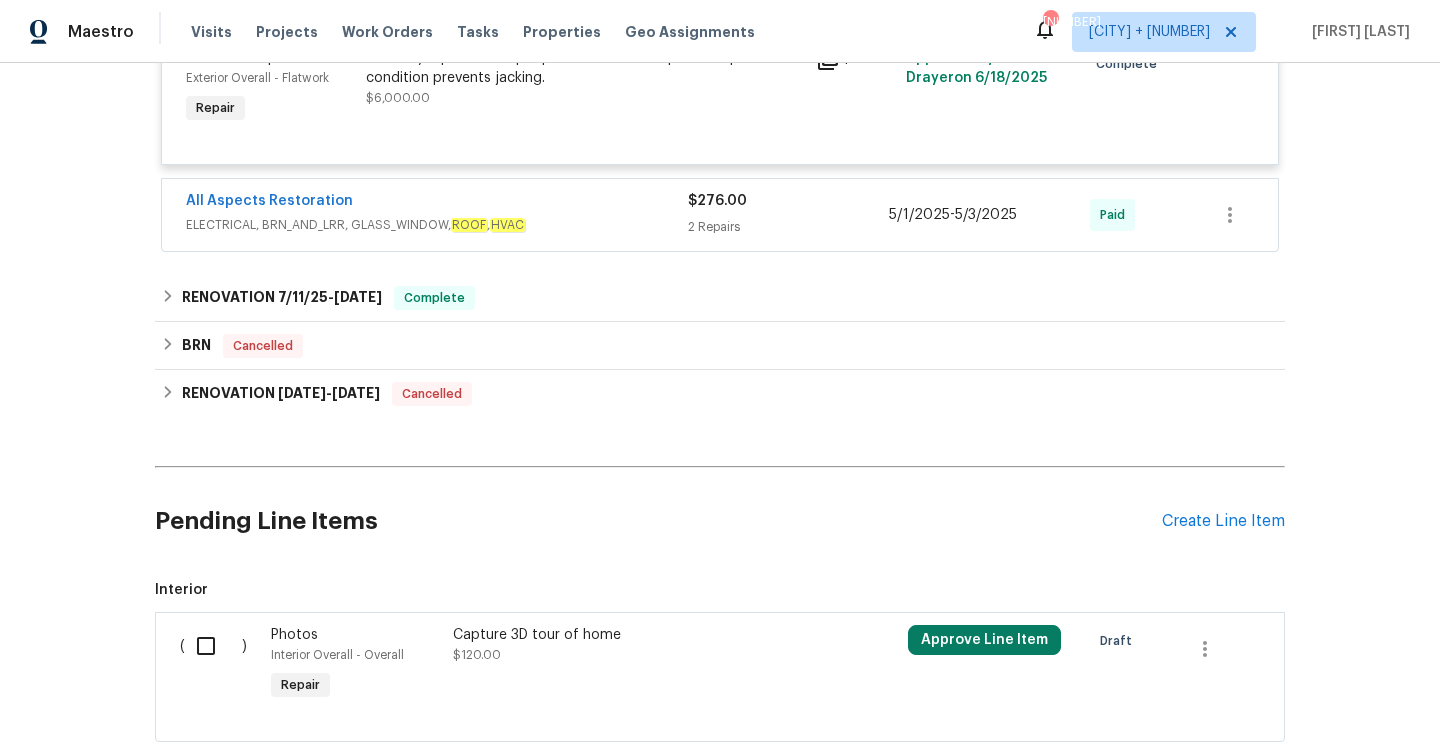scroll, scrollTop: 958, scrollLeft: 0, axis: vertical 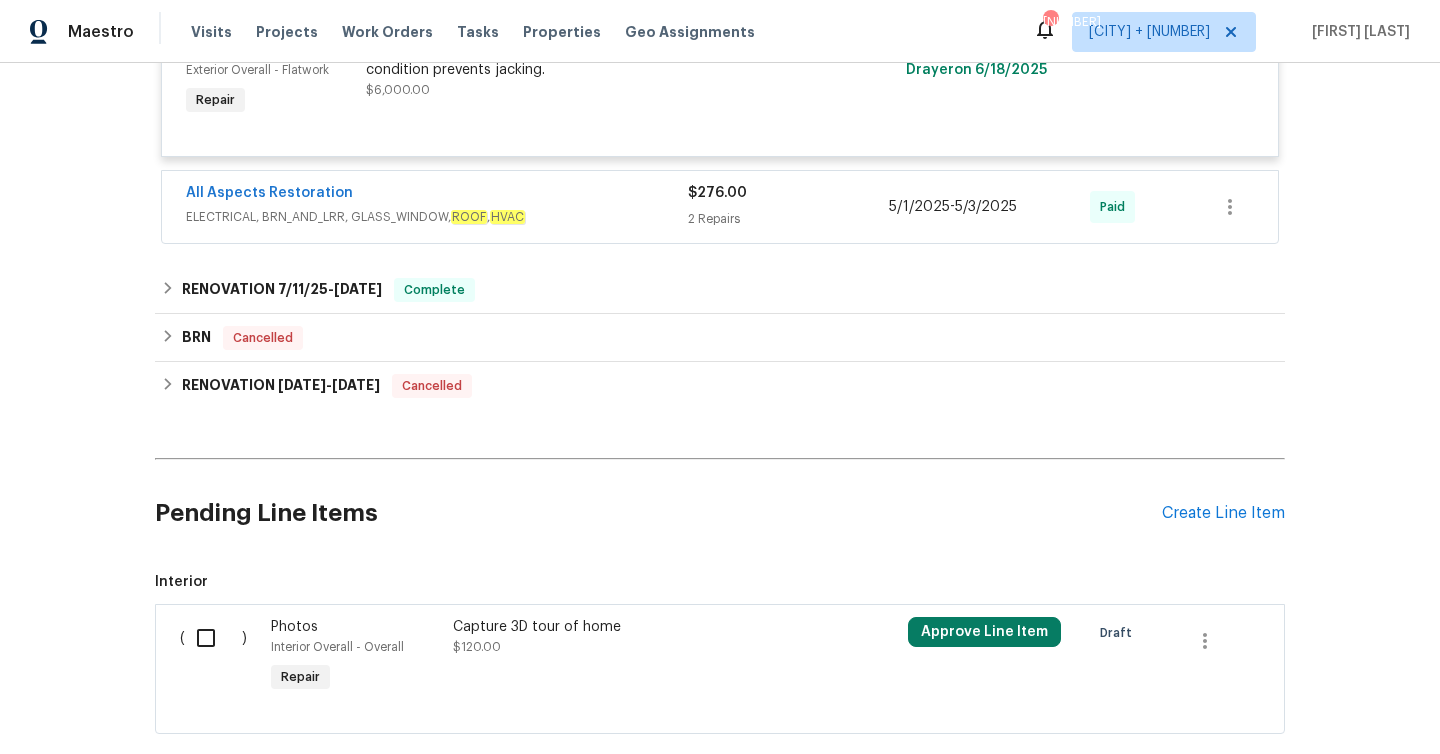 click on "2 Repairs" at bounding box center (788, 219) 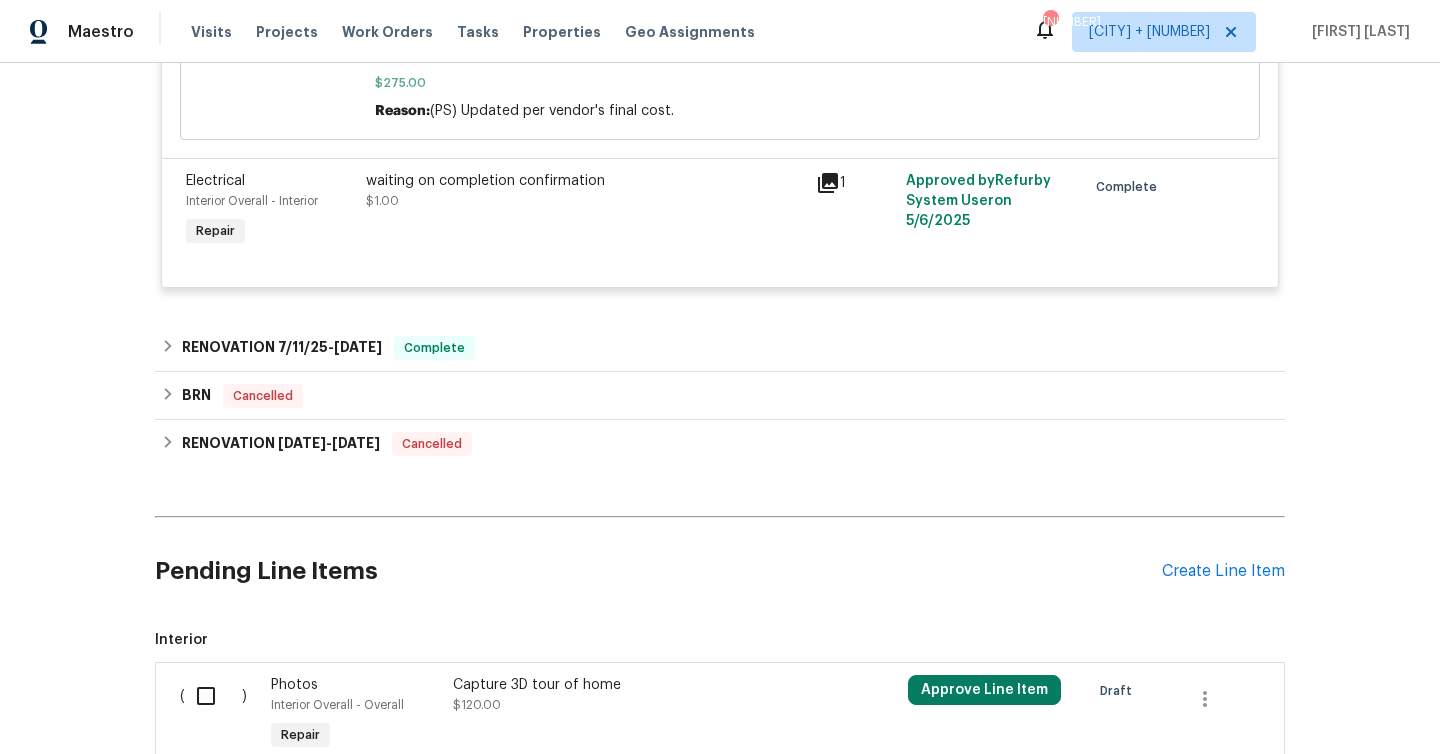 scroll, scrollTop: 1437, scrollLeft: 0, axis: vertical 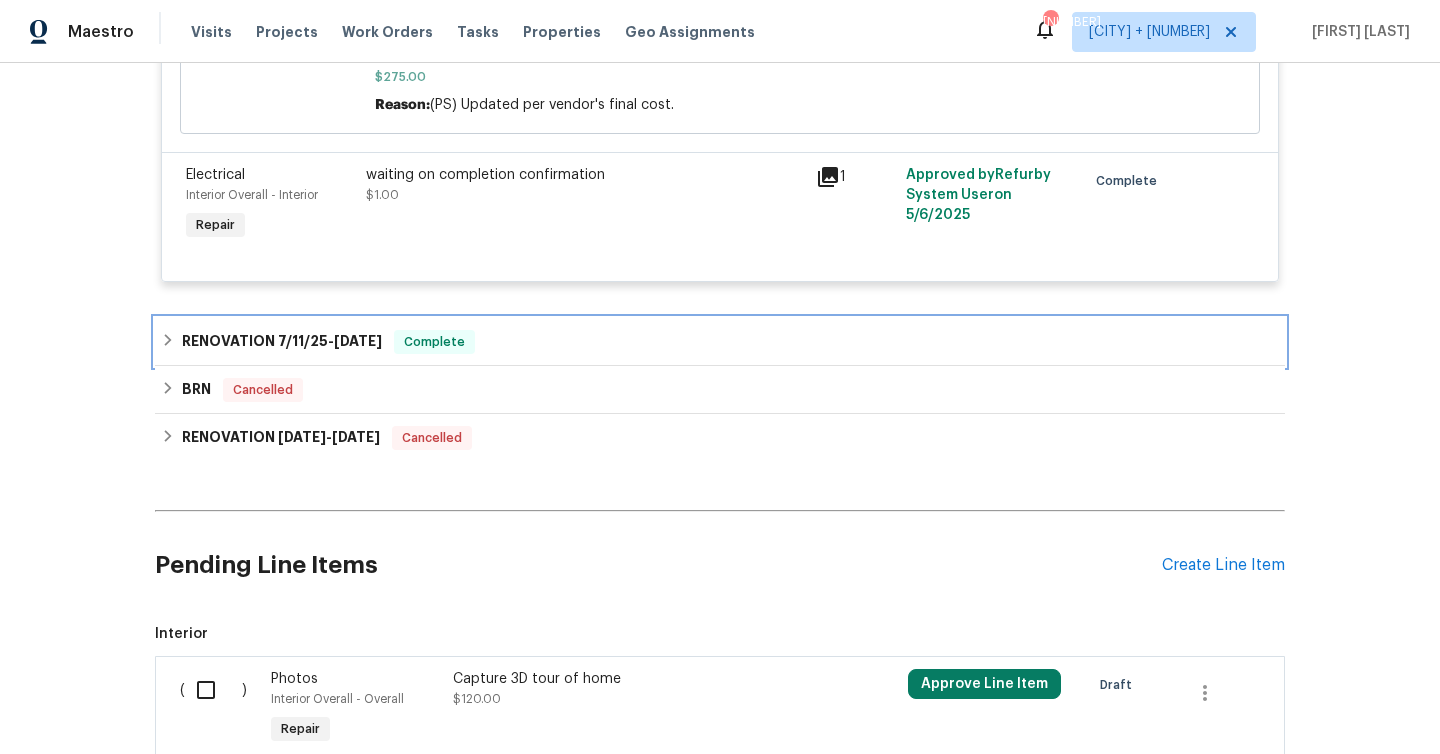 click on "[DATE]" at bounding box center (358, 341) 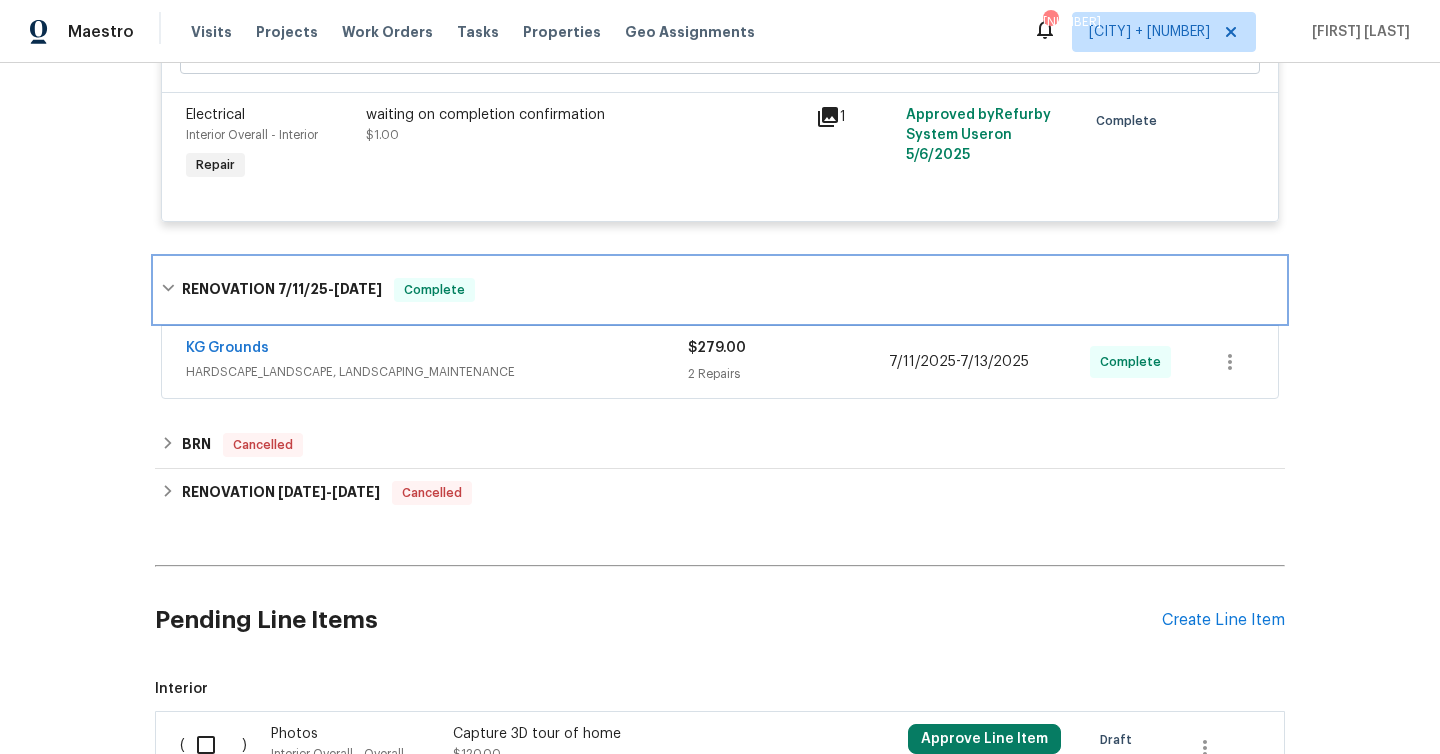 scroll, scrollTop: 1550, scrollLeft: 0, axis: vertical 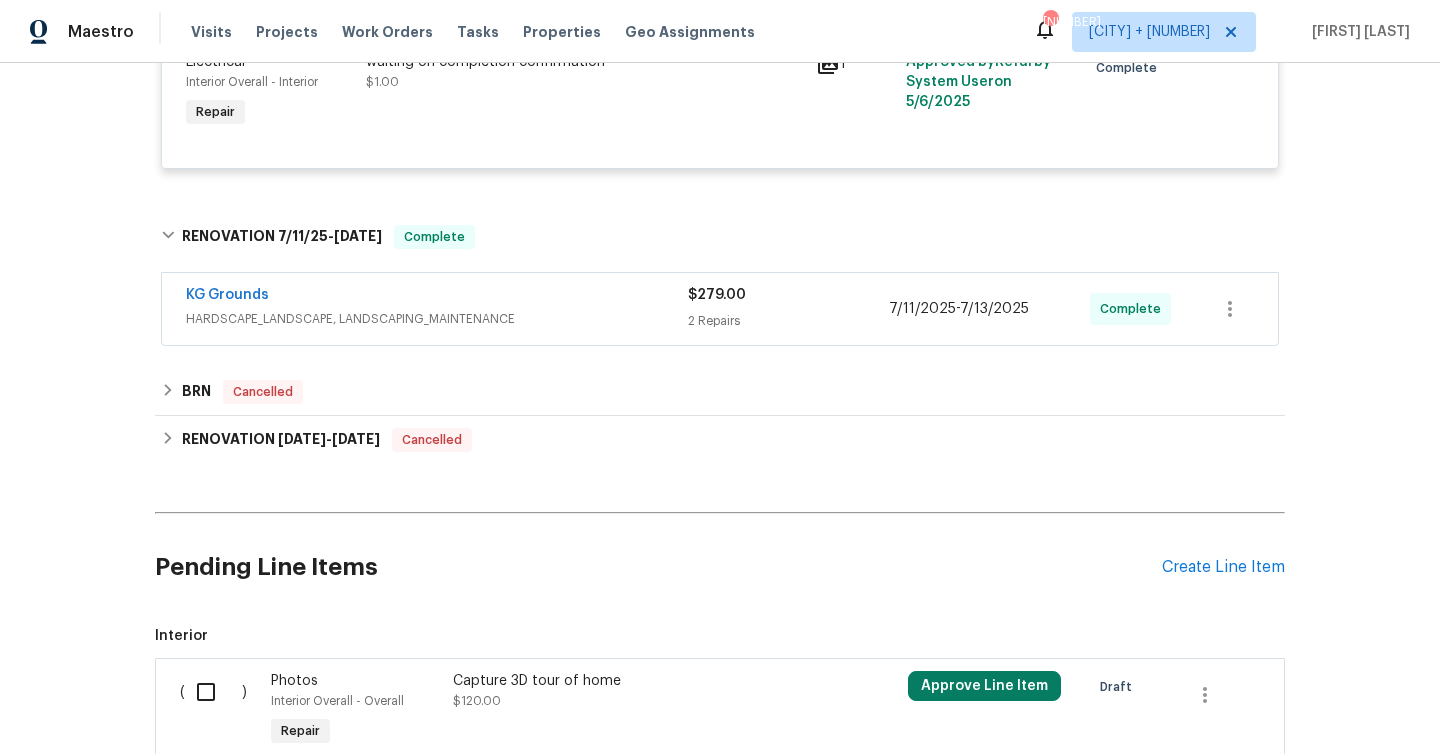 click on "$279.00" at bounding box center (717, 295) 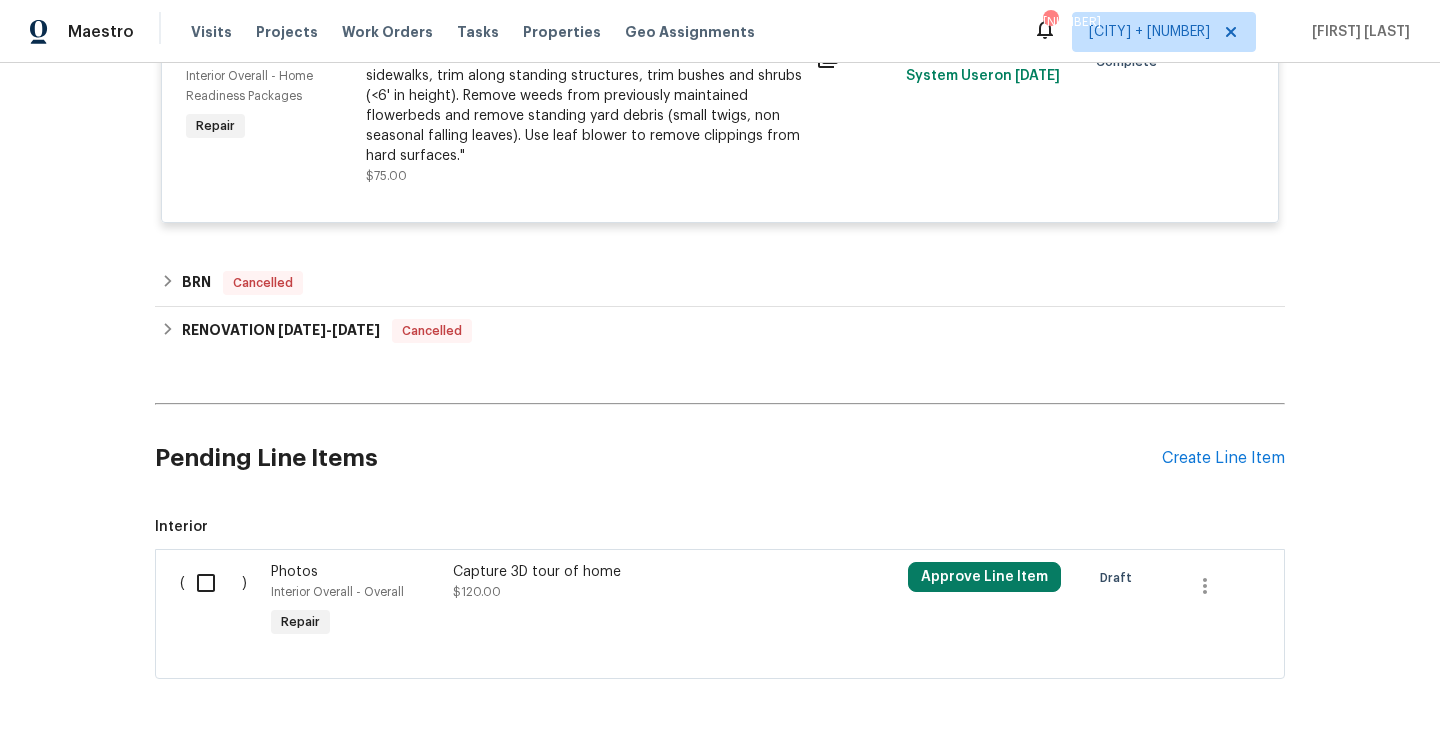 scroll, scrollTop: 2108, scrollLeft: 0, axis: vertical 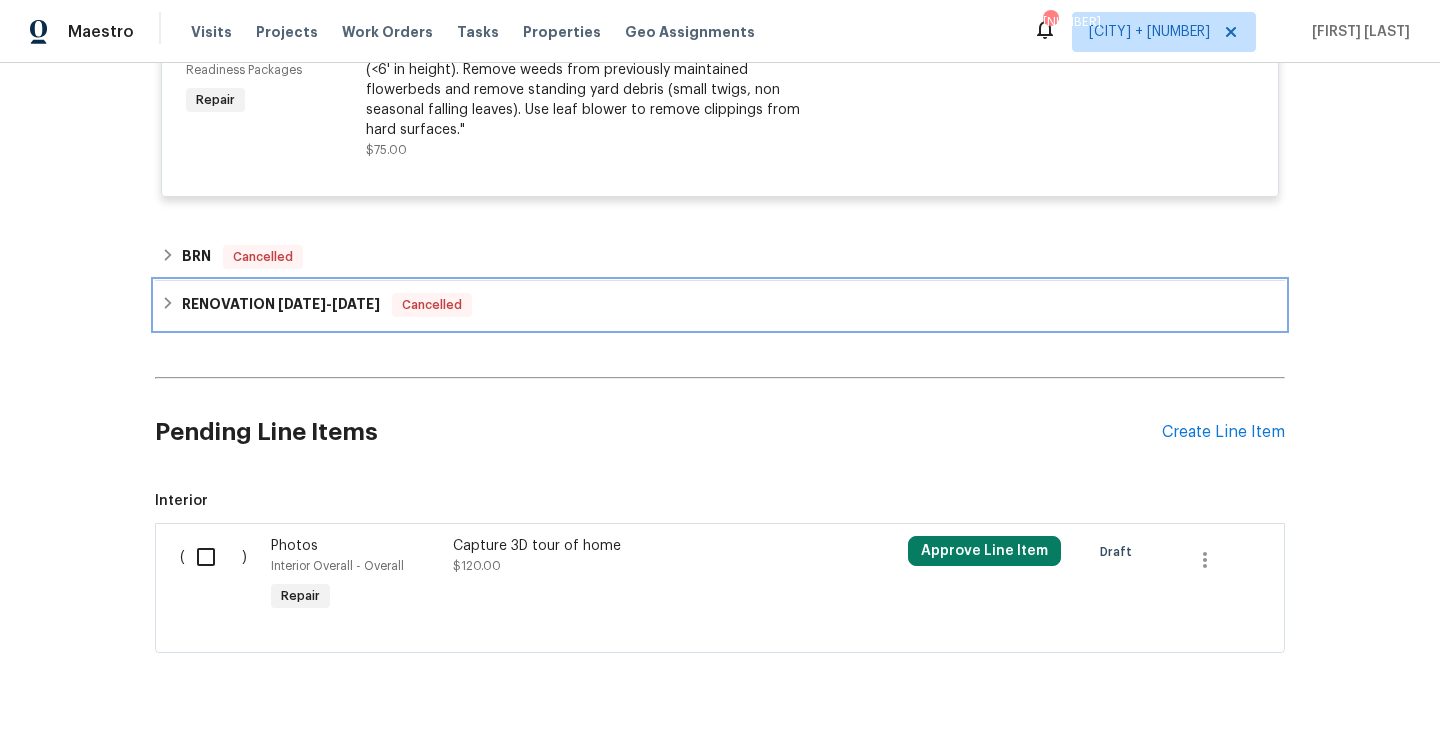 click on "RENOVATION [DATE] - [DATE] Cancelled" at bounding box center (720, 305) 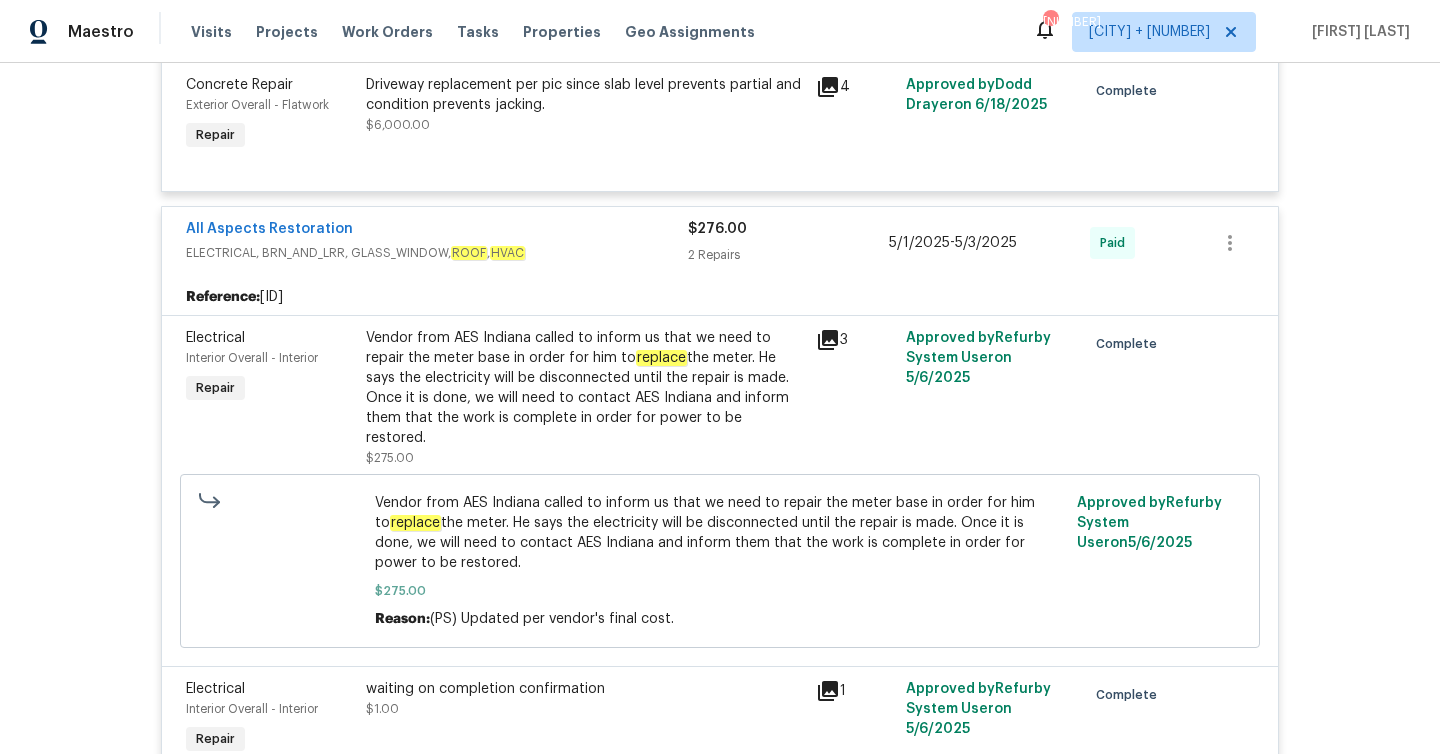 scroll, scrollTop: 21, scrollLeft: 0, axis: vertical 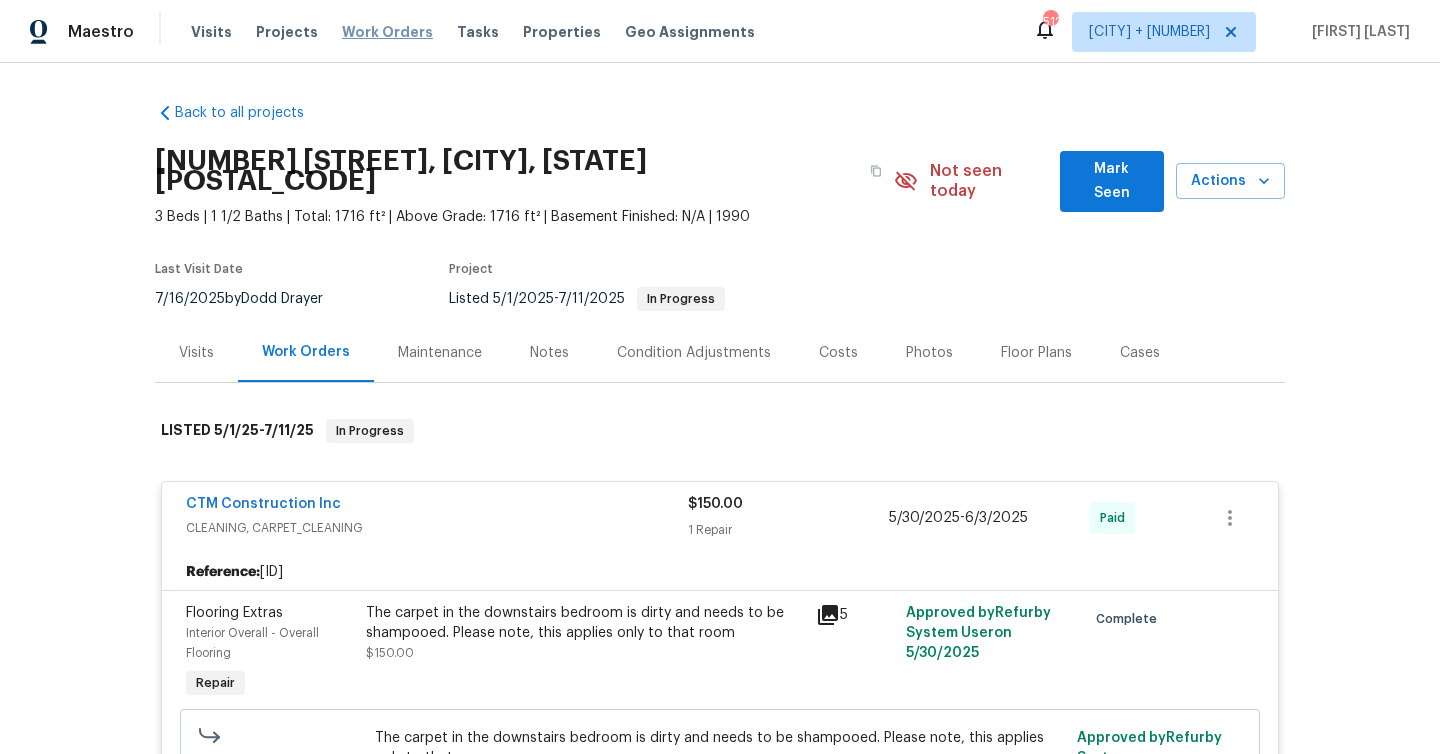 click on "Work Orders" at bounding box center (387, 32) 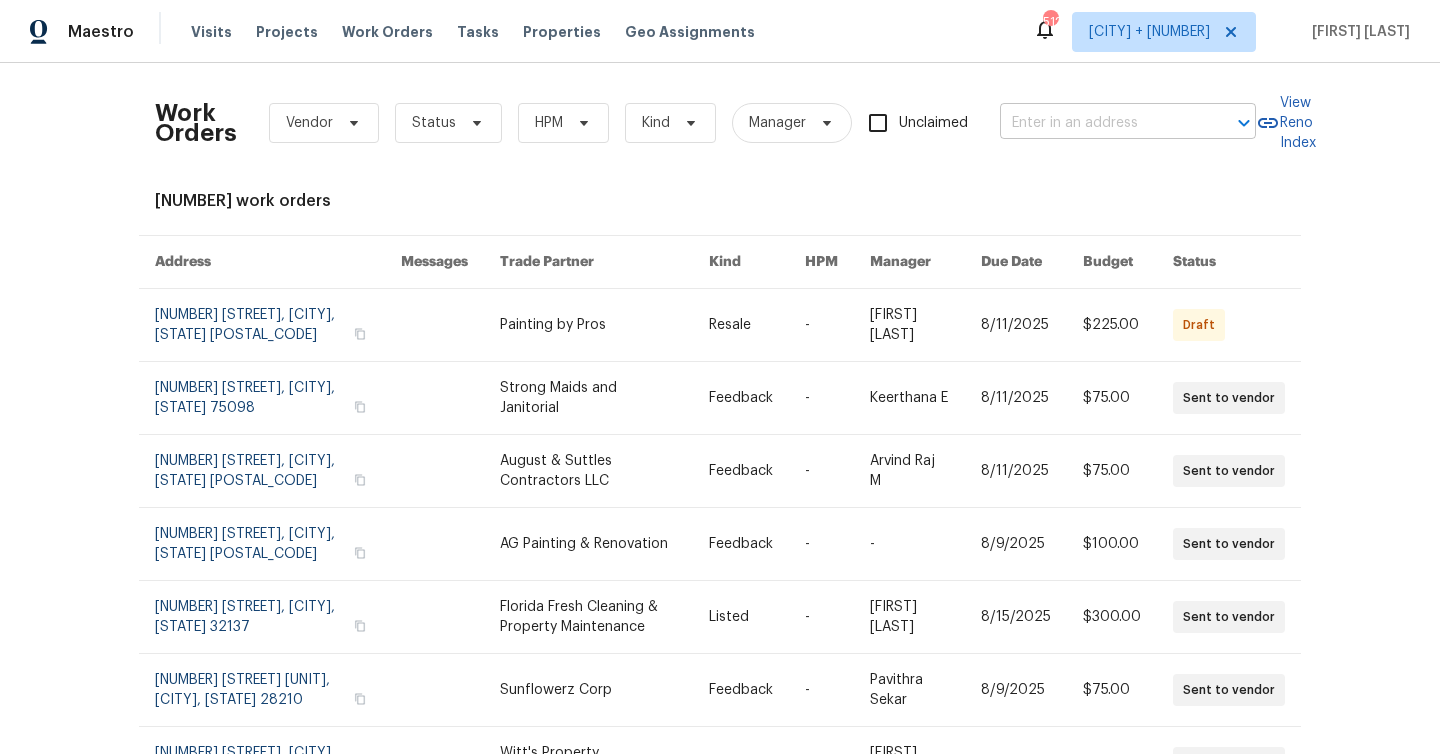 click at bounding box center [1100, 123] 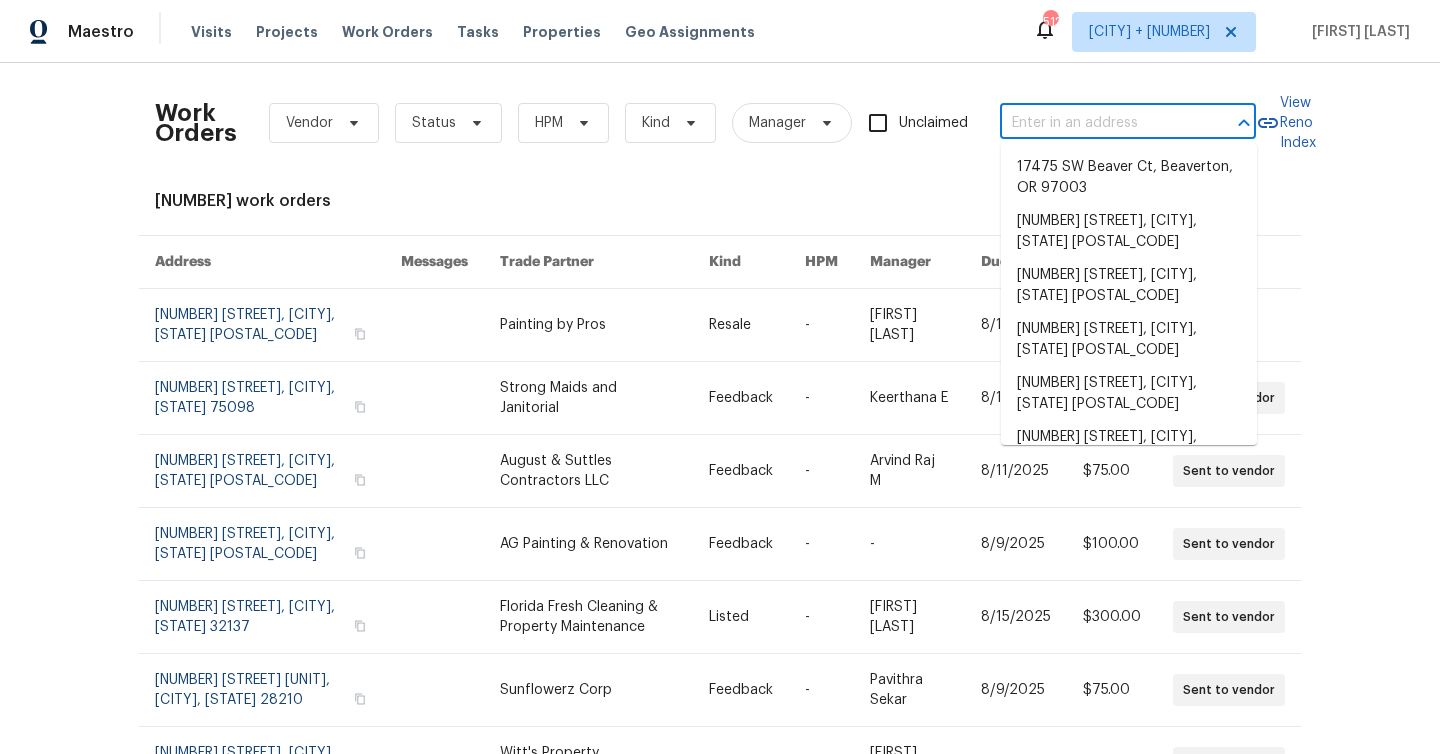 paste on "[NUMBER] [STREET], [CITY], [STATE] [POSTAL_CODE]" 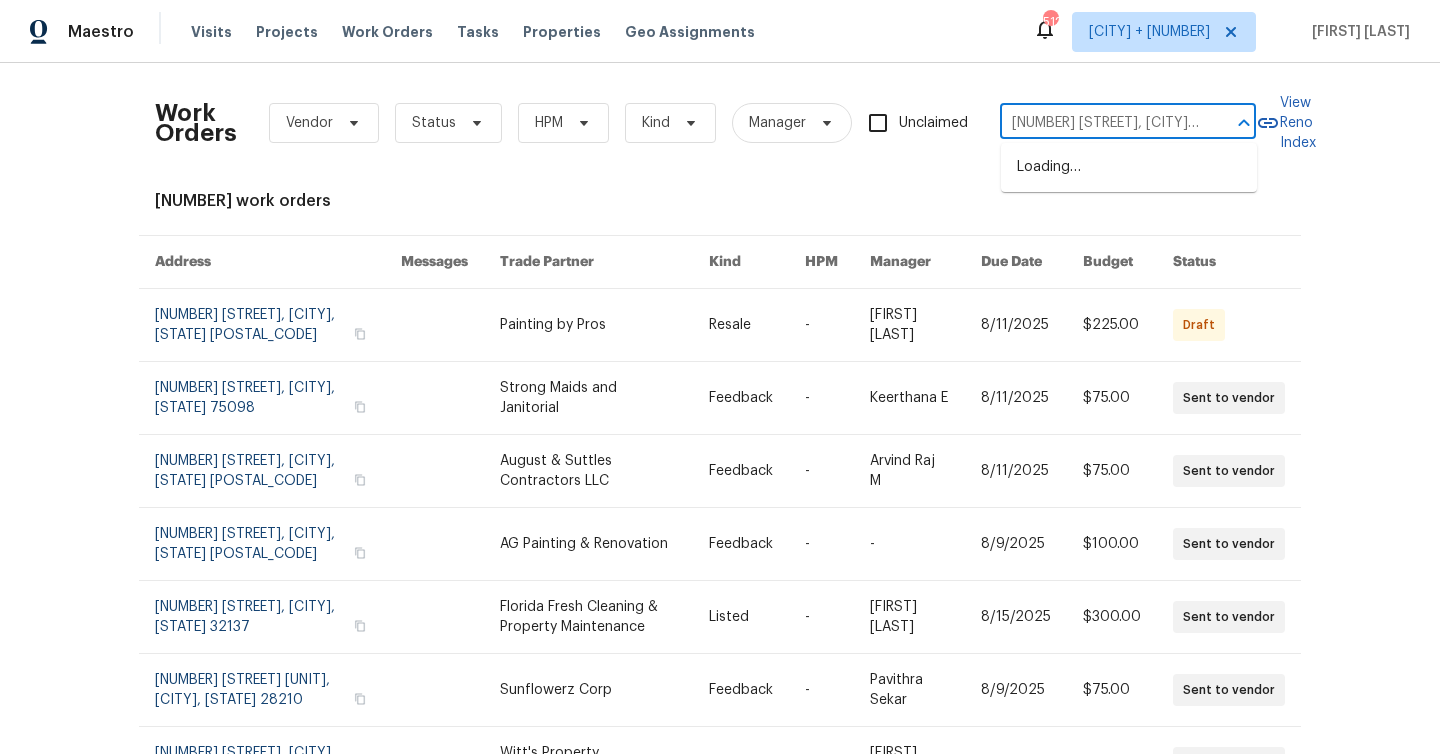 scroll, scrollTop: 0, scrollLeft: 24, axis: horizontal 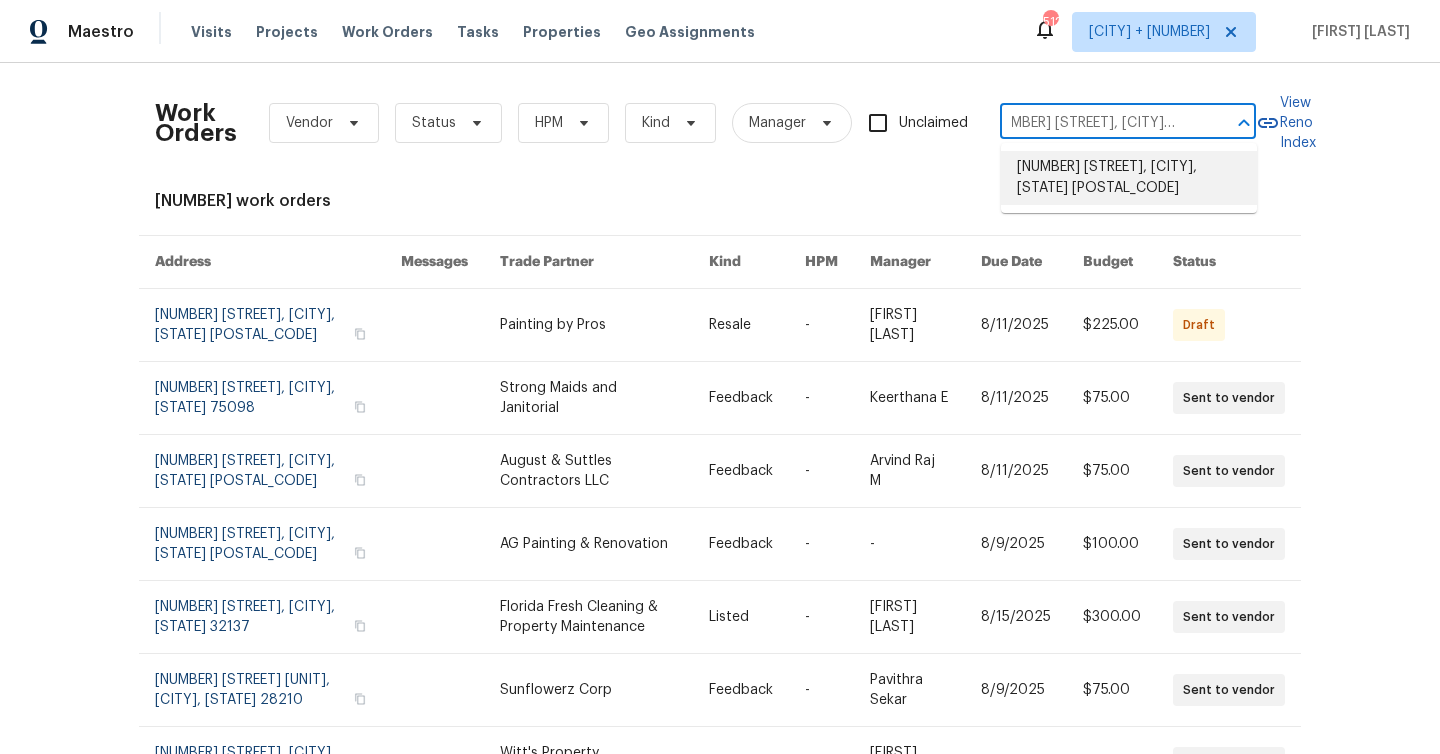 click on "[NUMBER] [STREET], [CITY], [STATE] [POSTAL_CODE]" at bounding box center [1129, 178] 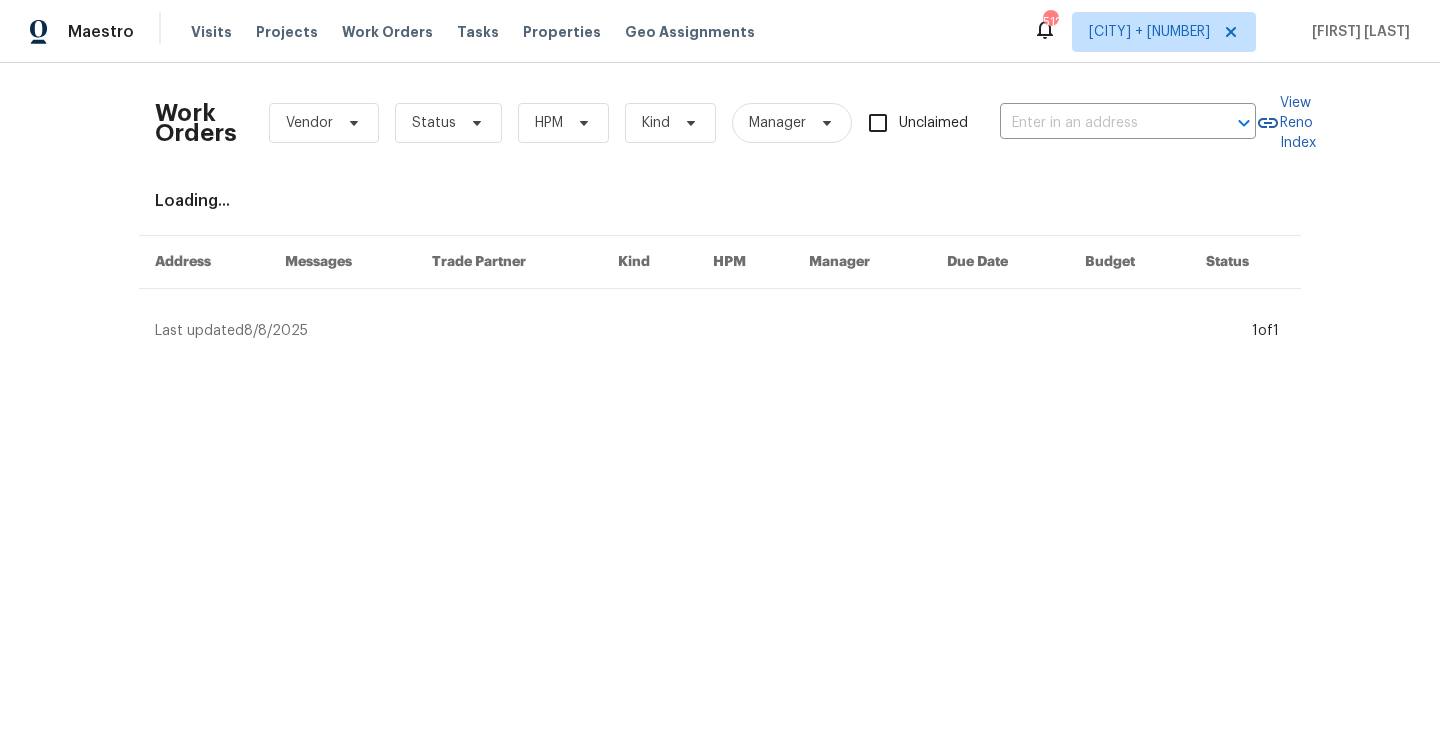 type on "[NUMBER] [STREET], [CITY], [STATE] [POSTAL_CODE]" 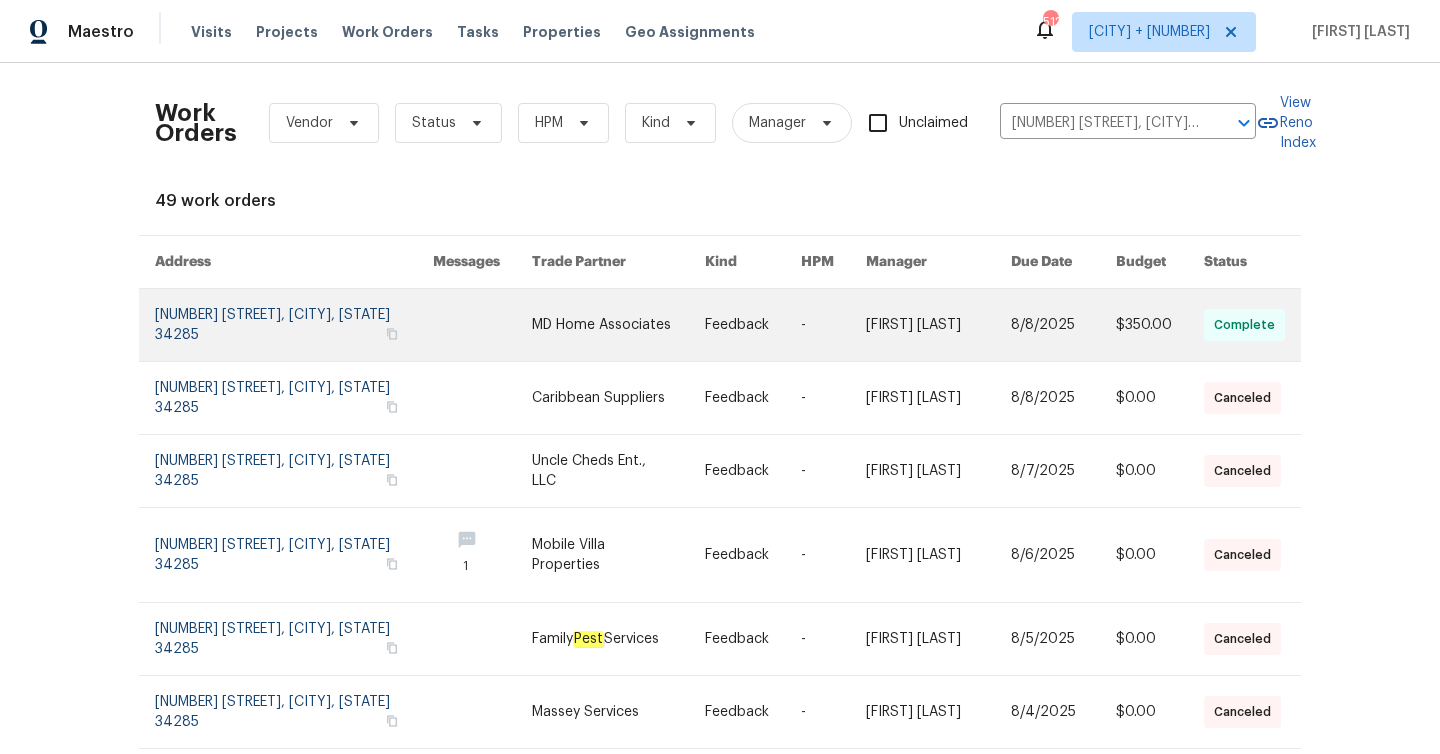 click at bounding box center [294, 325] 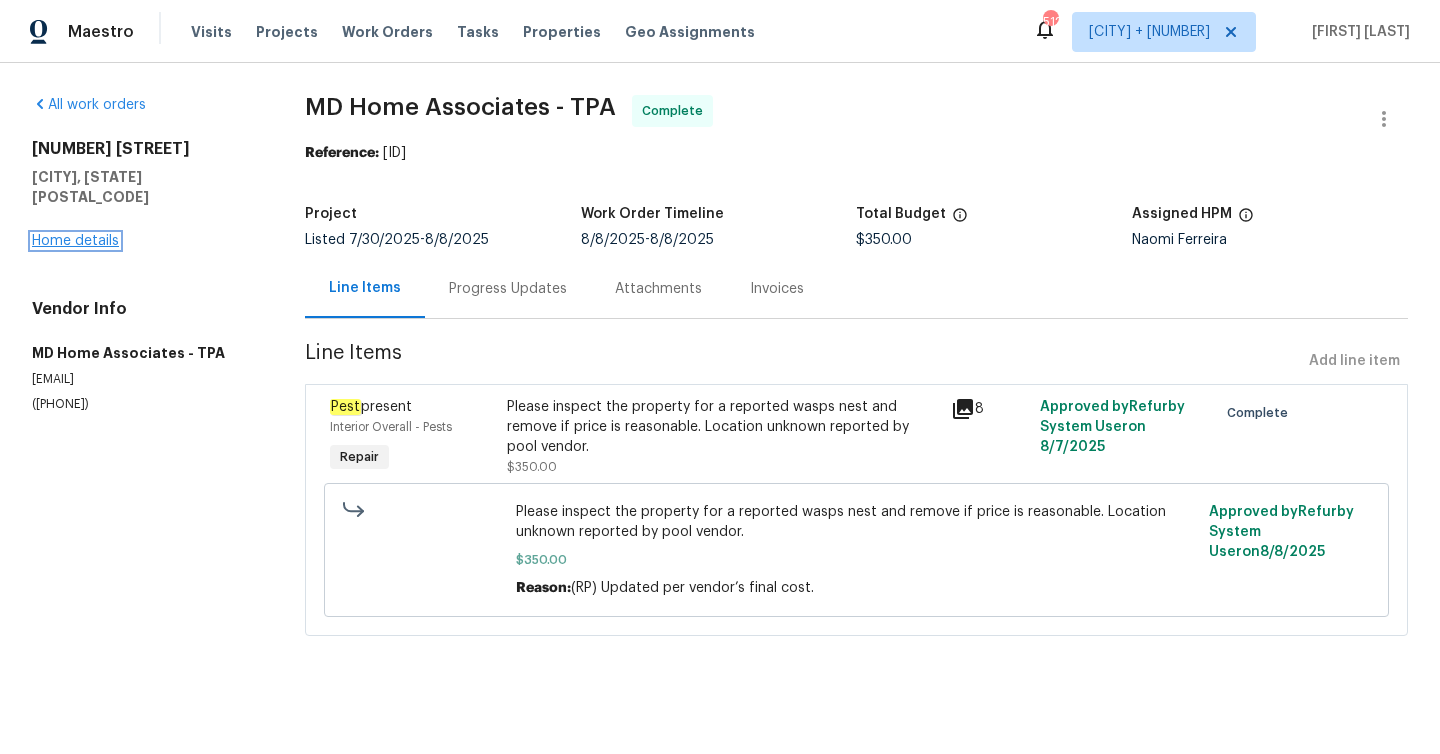 click on "Home details" at bounding box center (75, 241) 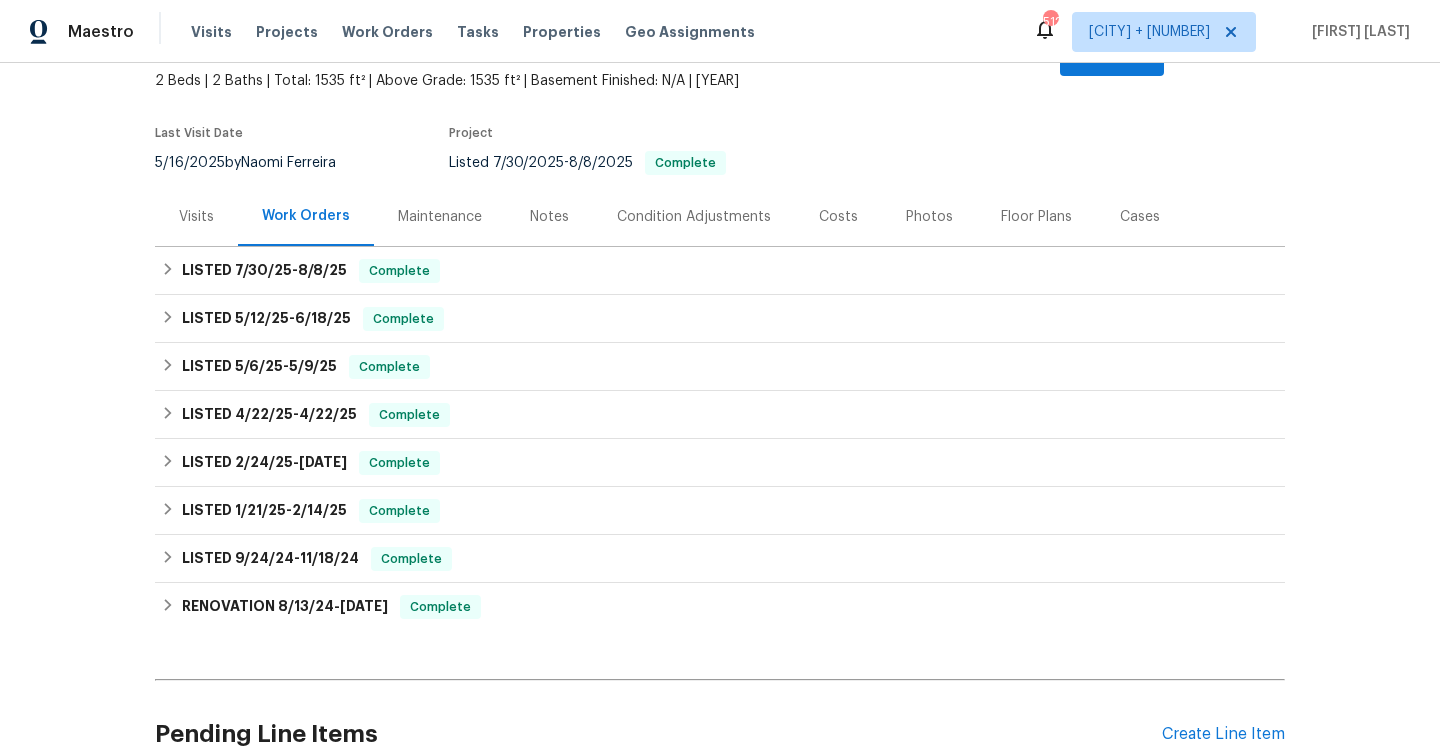 scroll, scrollTop: 0, scrollLeft: 0, axis: both 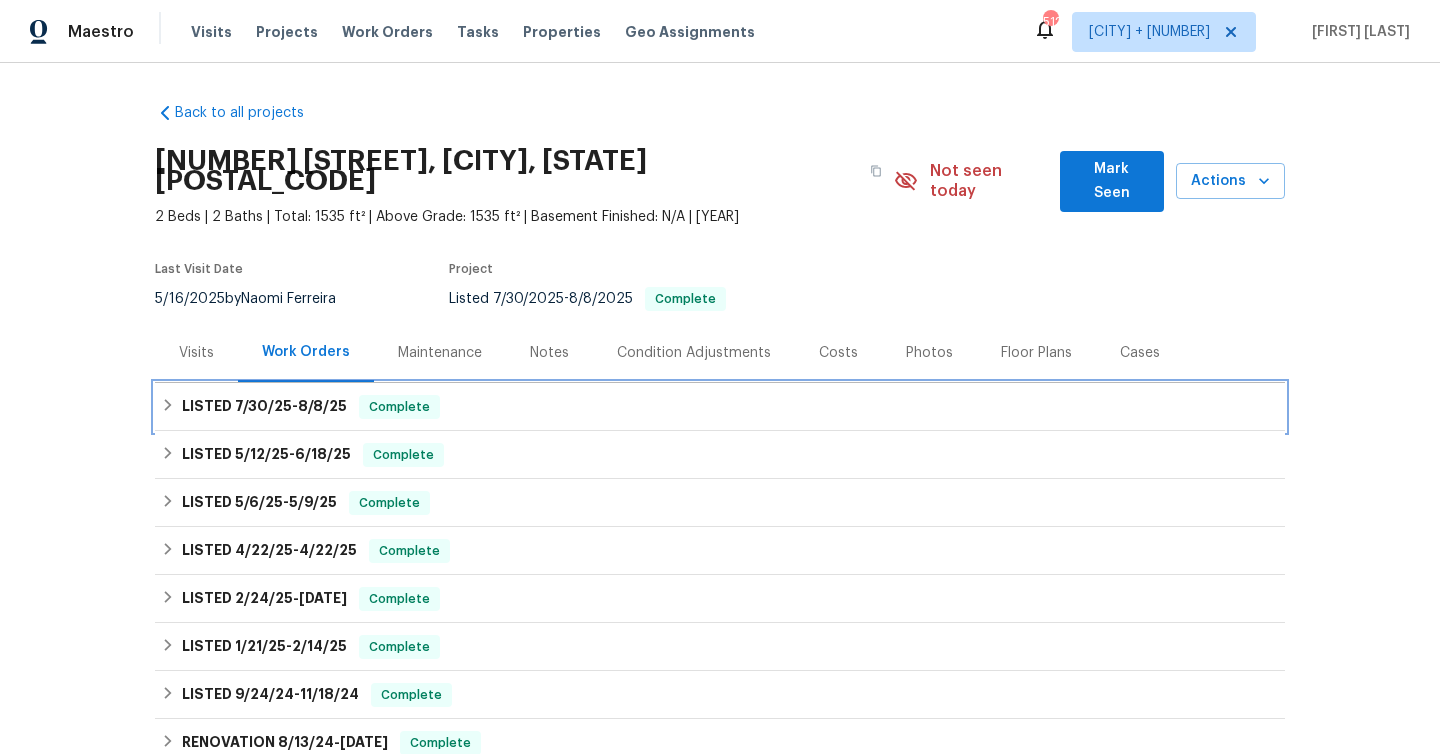 click on "LISTED [DATE] - [DATE] Complete" at bounding box center (720, 407) 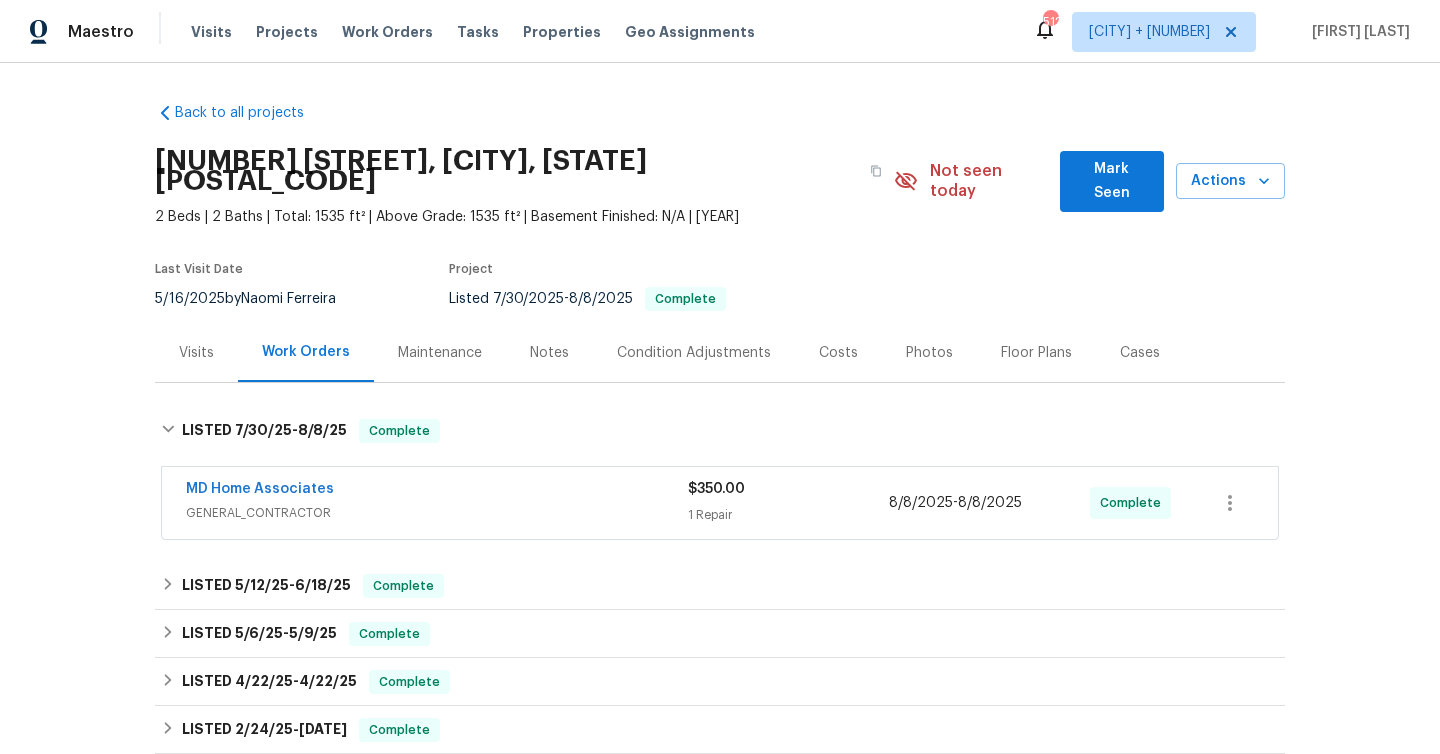 click on "1 Repair" at bounding box center [788, 515] 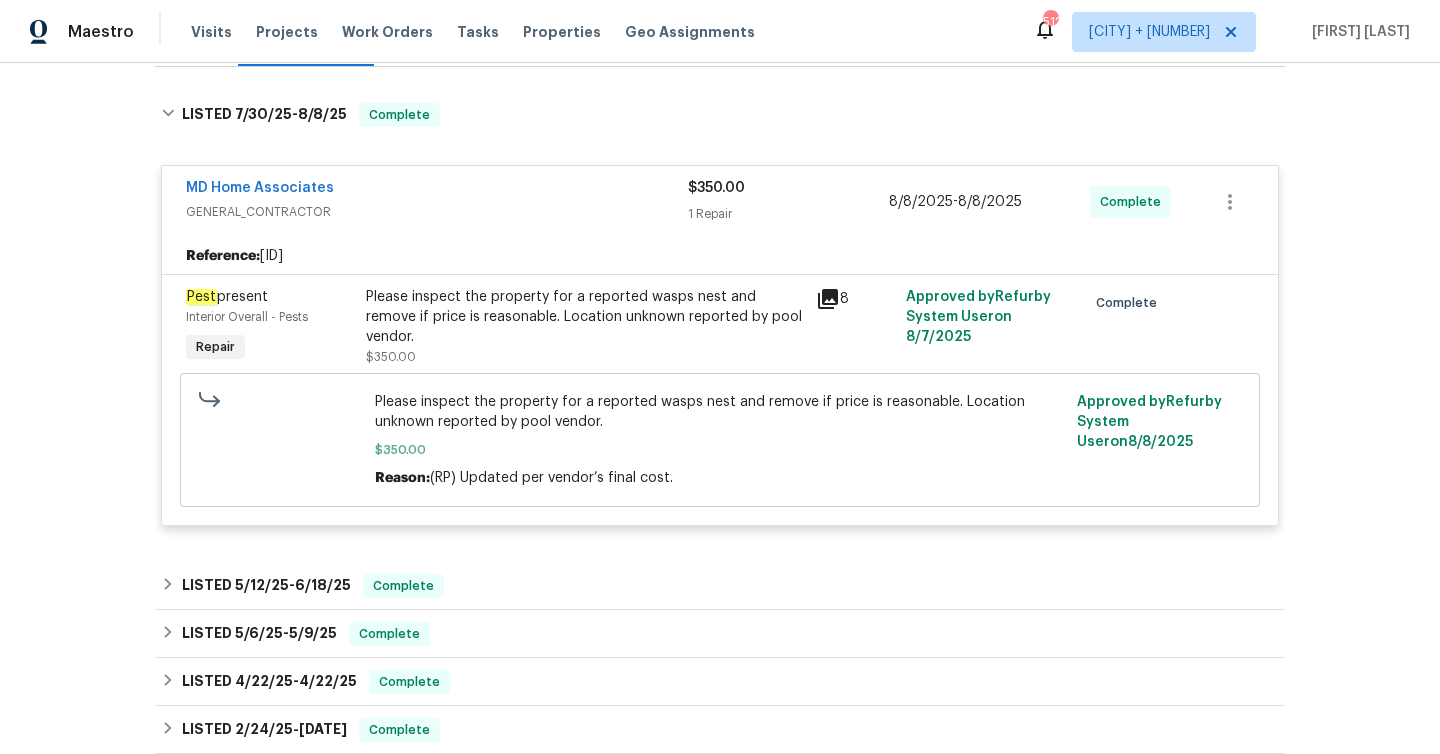 scroll, scrollTop: 319, scrollLeft: 0, axis: vertical 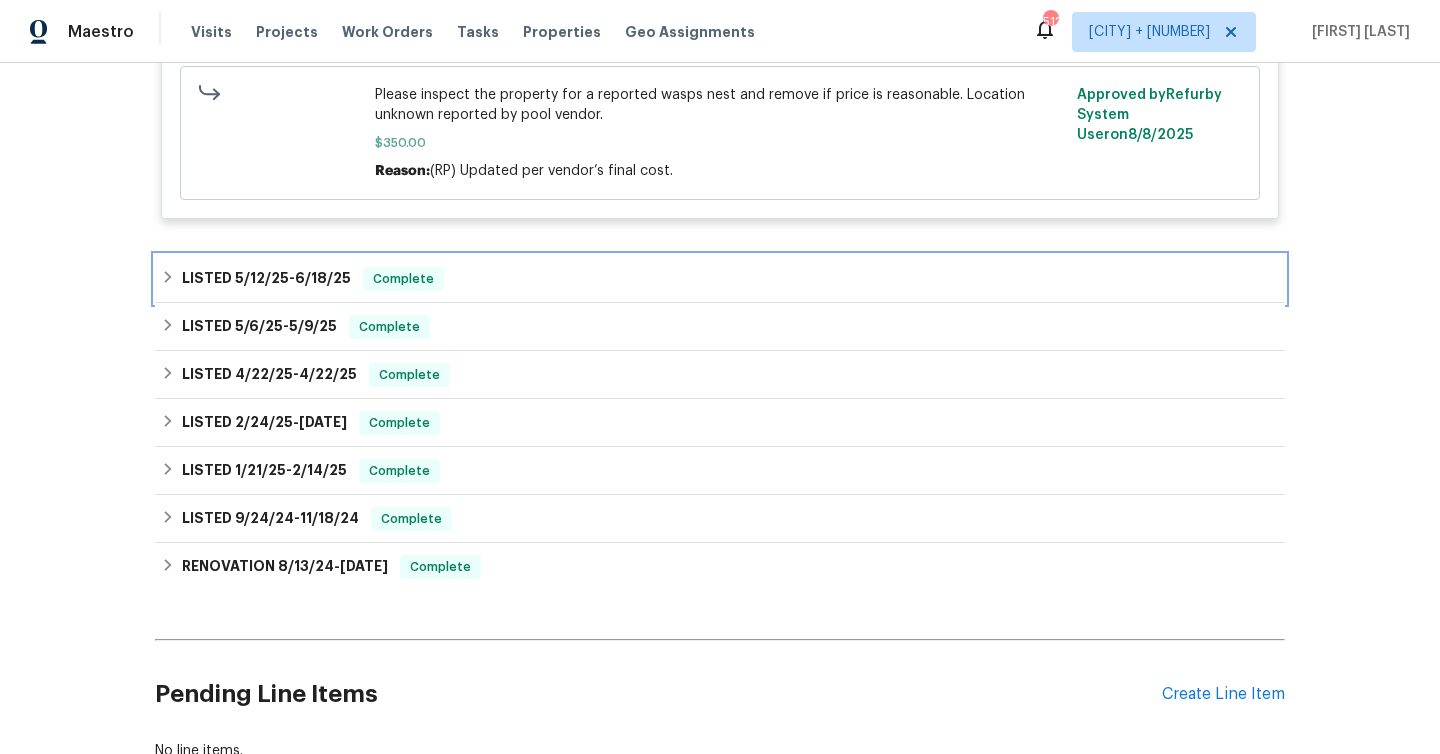 click on "LISTED [DATE] - [DATE]" at bounding box center (266, 279) 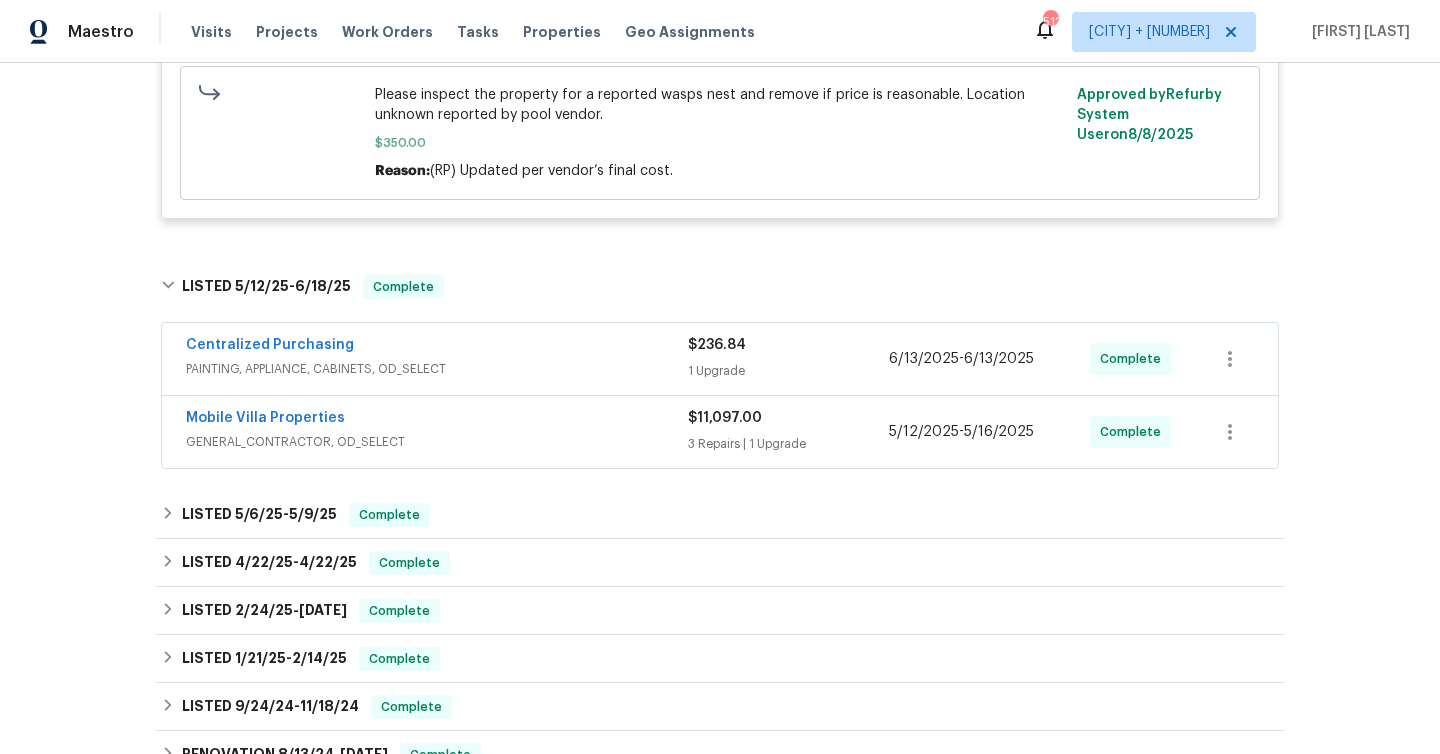 click on "$236.84 1 Upgrade" at bounding box center (788, 359) 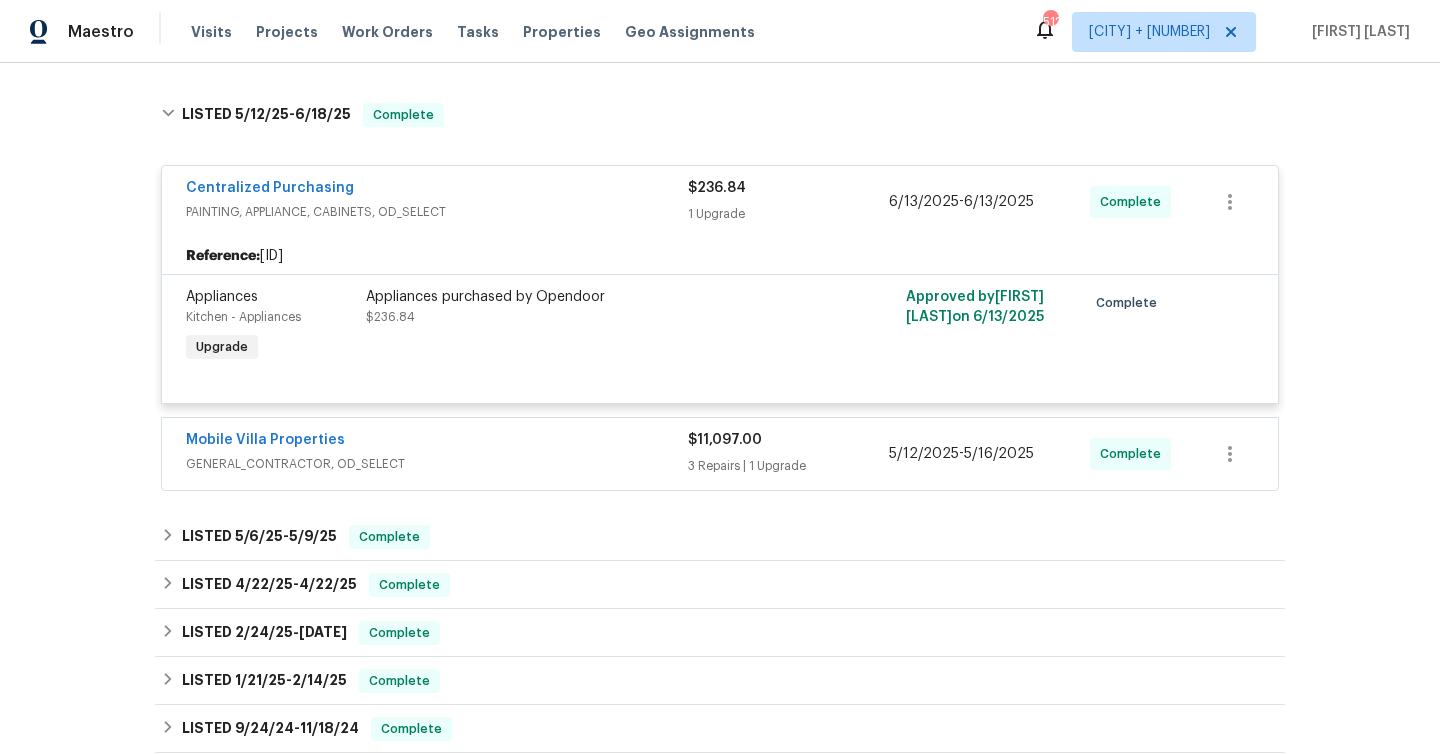 scroll, scrollTop: 810, scrollLeft: 0, axis: vertical 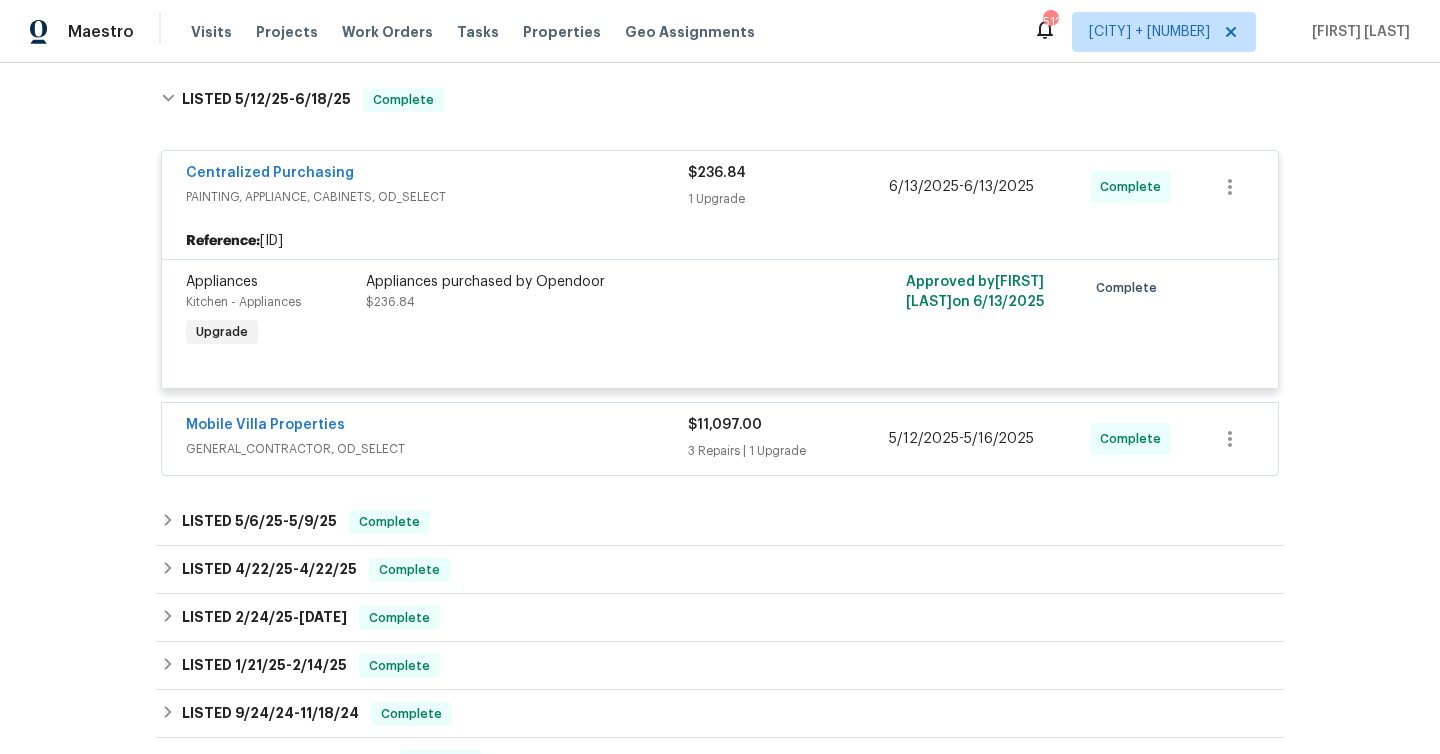 click on "3 Repairs | 1 Upgrade" at bounding box center [788, 451] 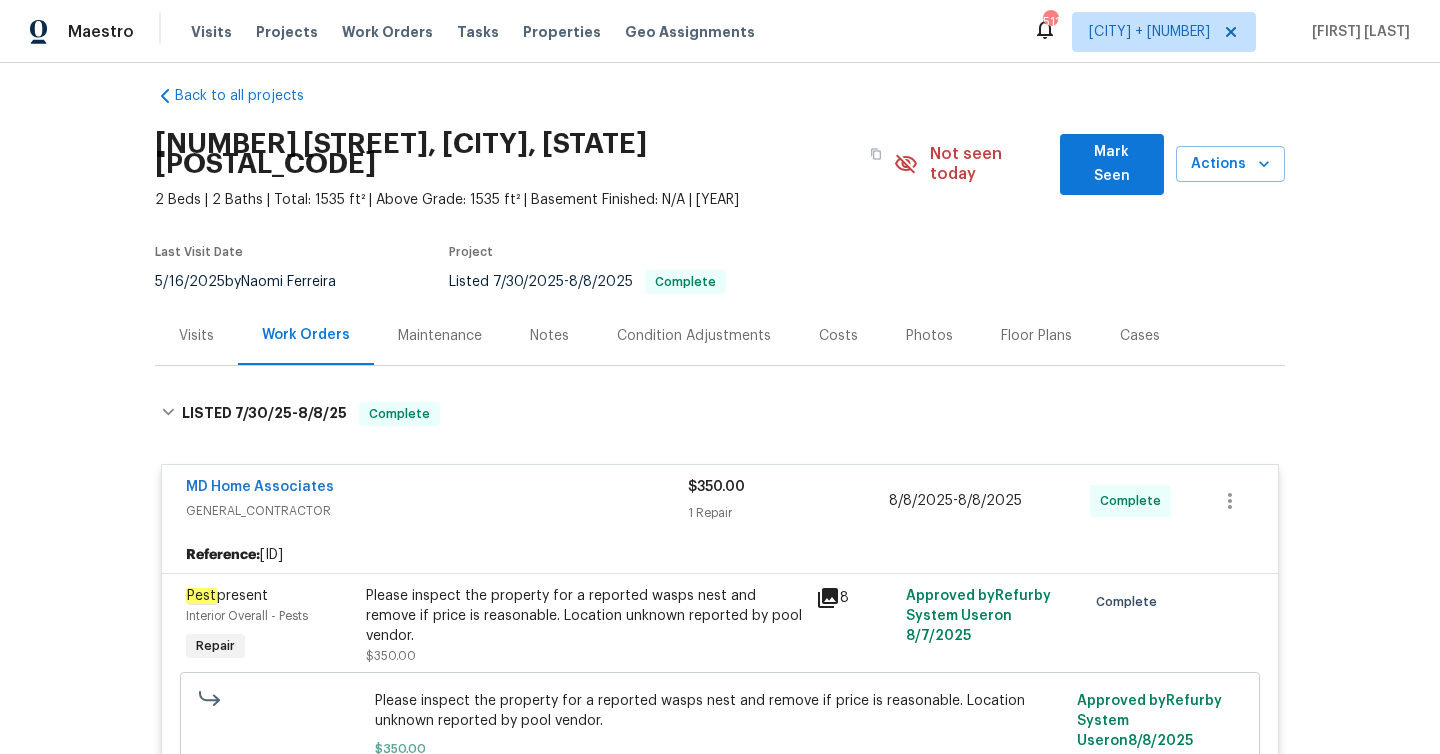scroll, scrollTop: 0, scrollLeft: 0, axis: both 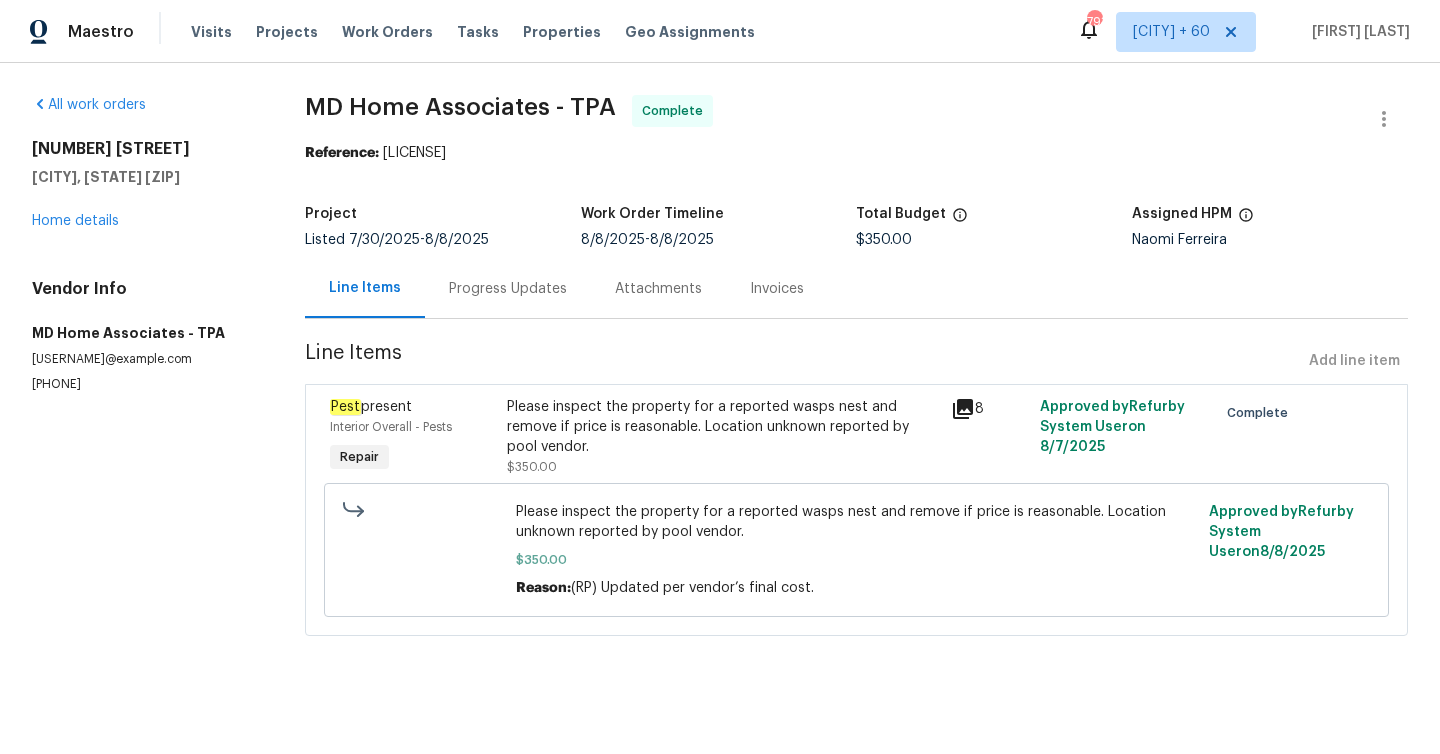 click on "Progress Updates" at bounding box center [508, 289] 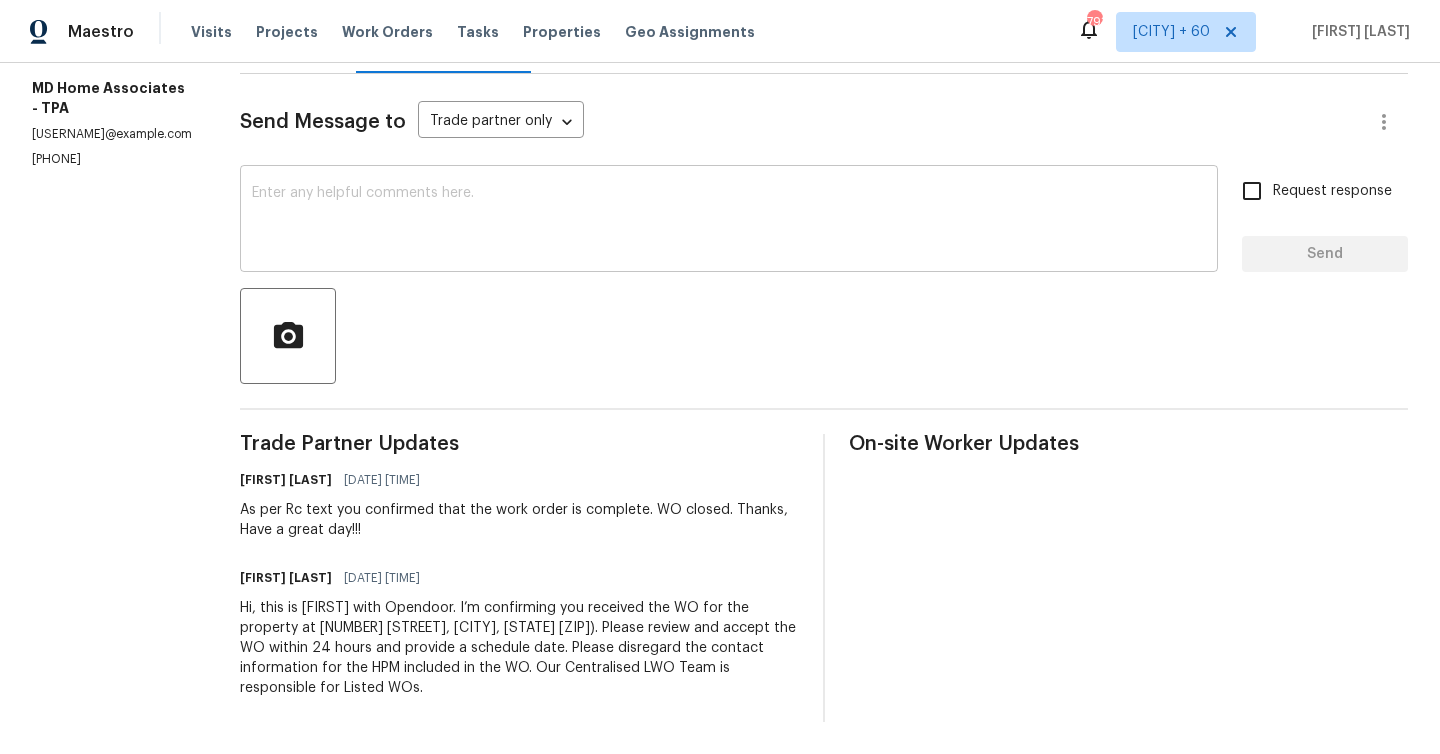 scroll, scrollTop: 0, scrollLeft: 0, axis: both 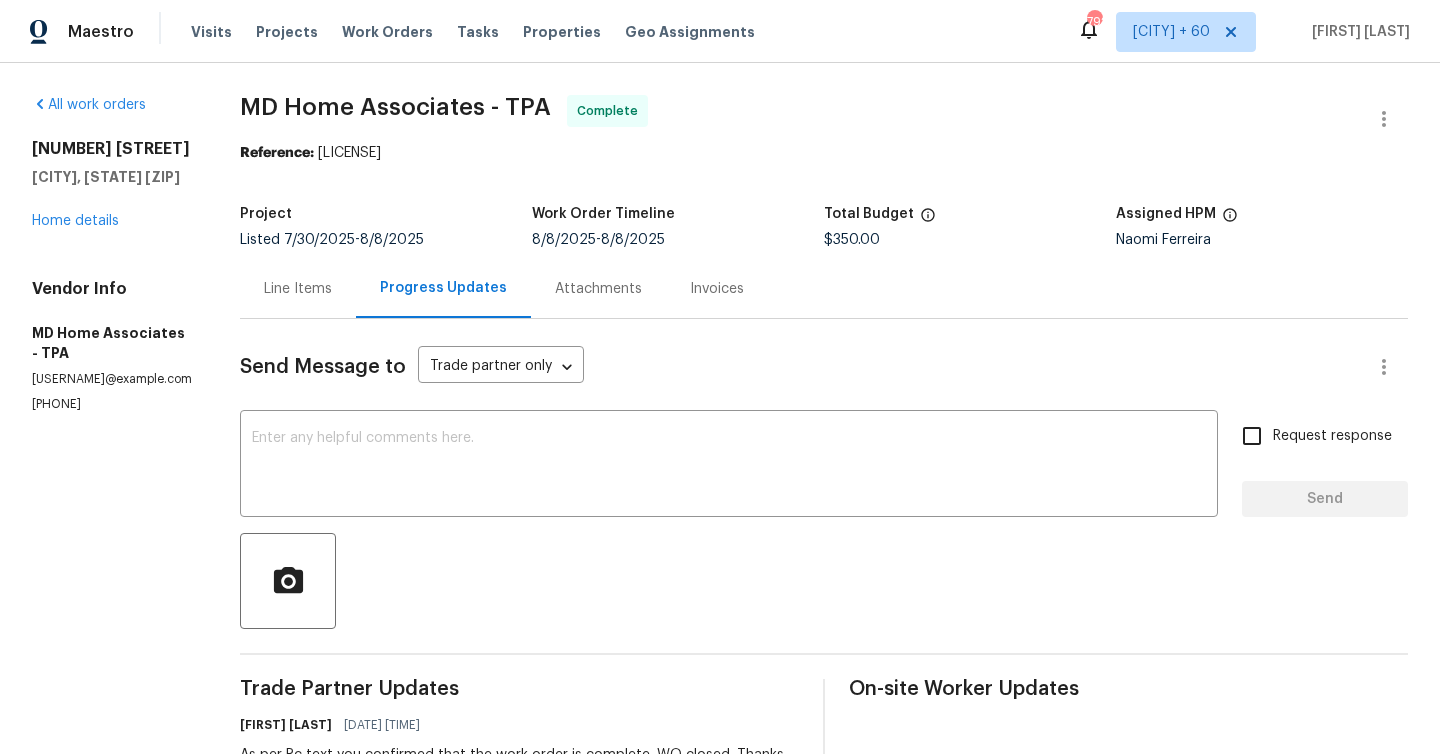click on "MD Home Associates - TPA" at bounding box center (112, 343) 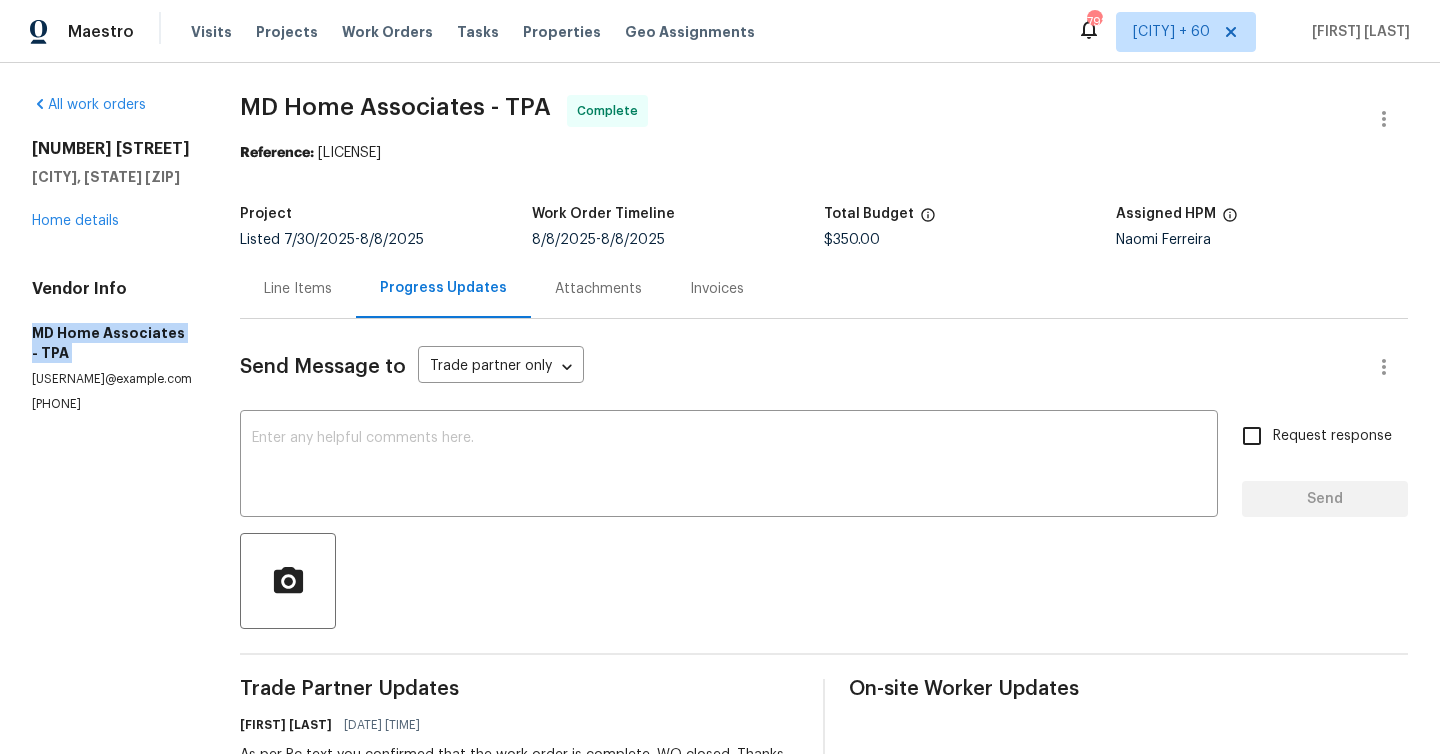 click on "MD Home Associates - TPA" at bounding box center [112, 343] 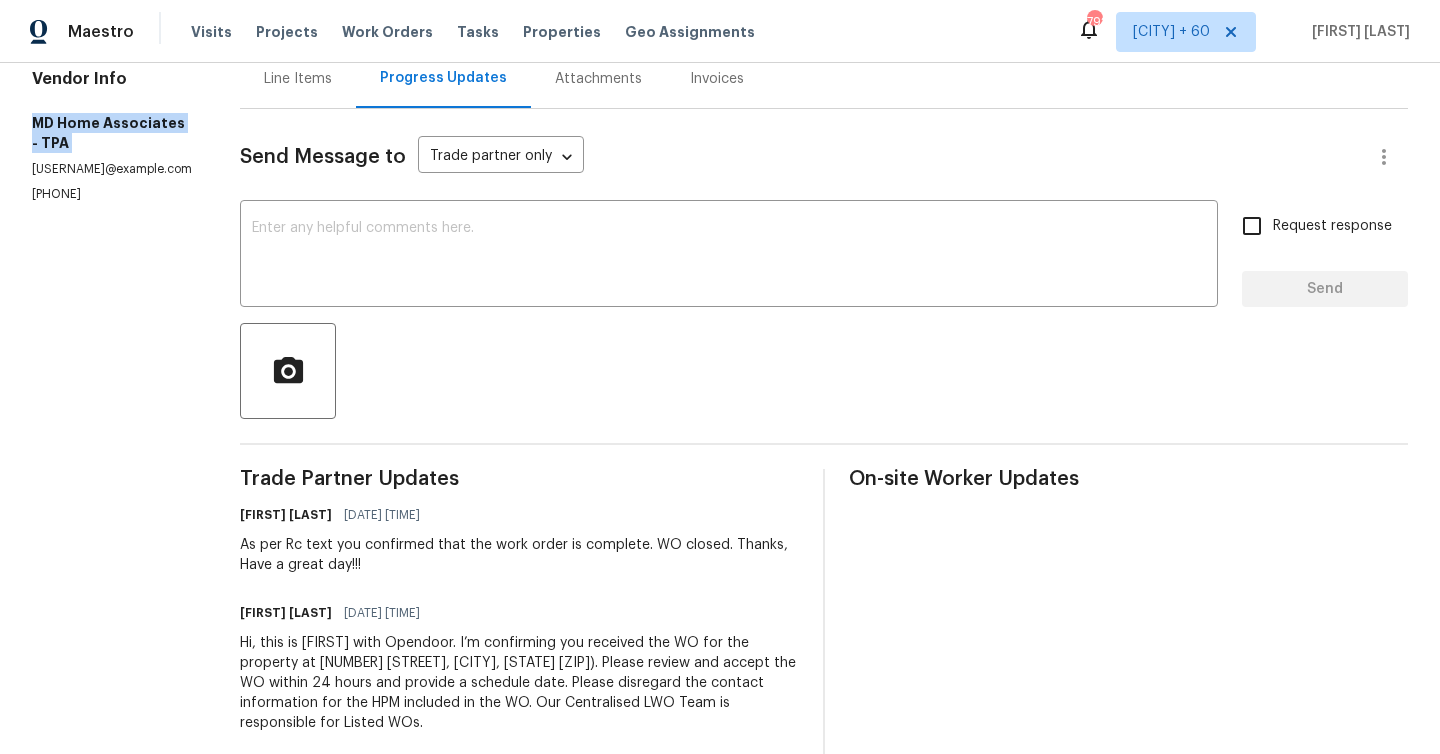 scroll, scrollTop: 245, scrollLeft: 0, axis: vertical 